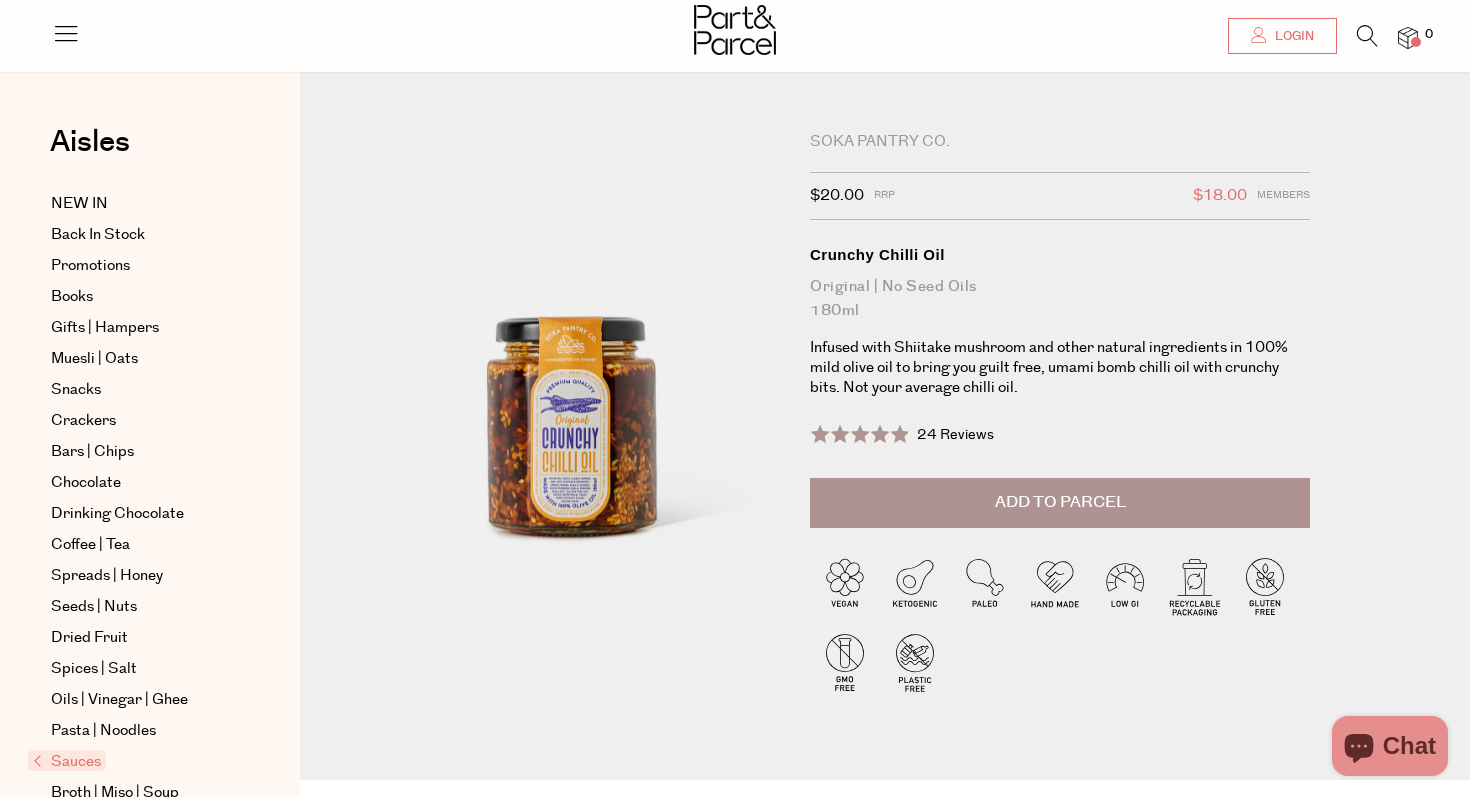 scroll, scrollTop: 57, scrollLeft: 0, axis: vertical 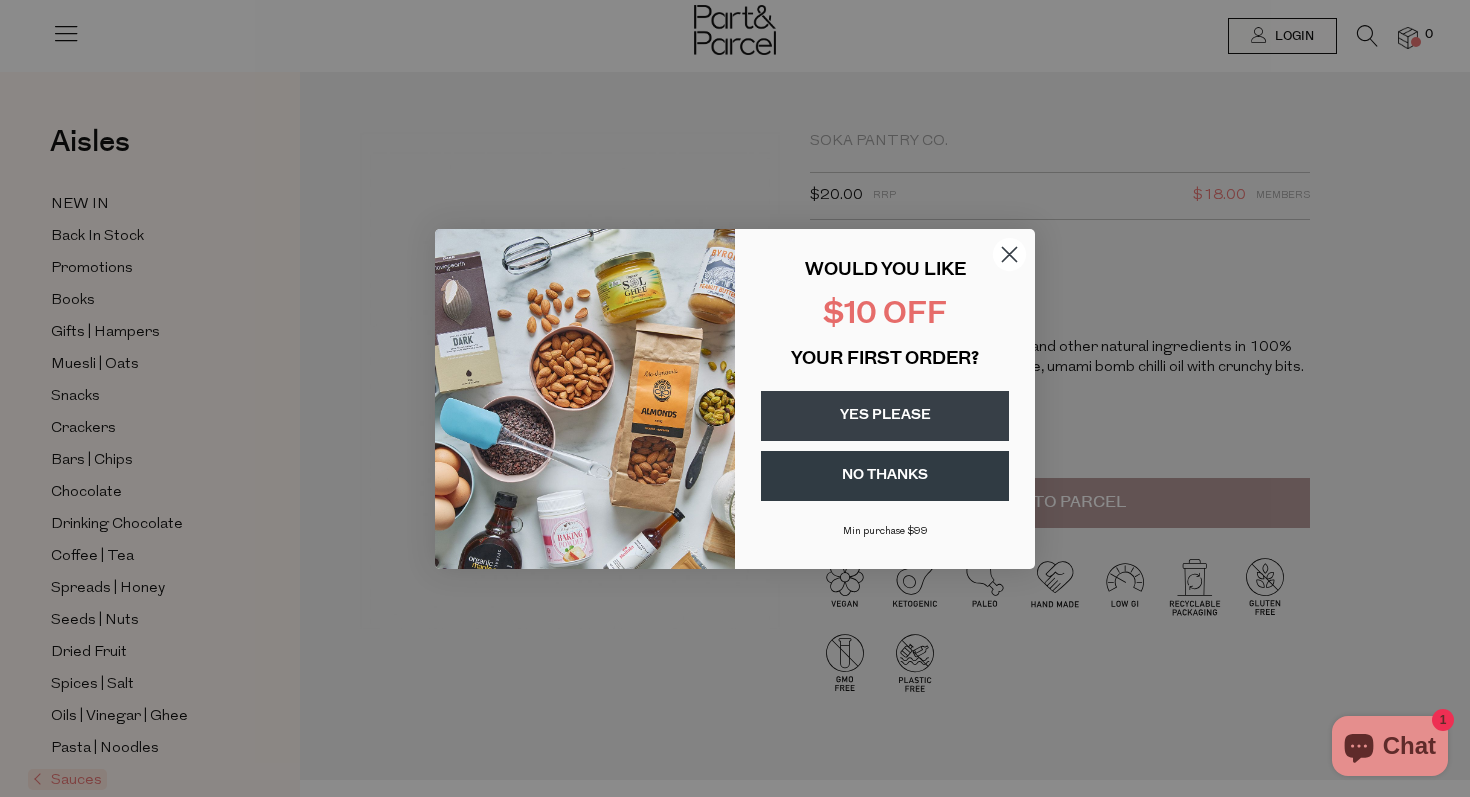 click on "YES PLEASE" at bounding box center [885, 416] 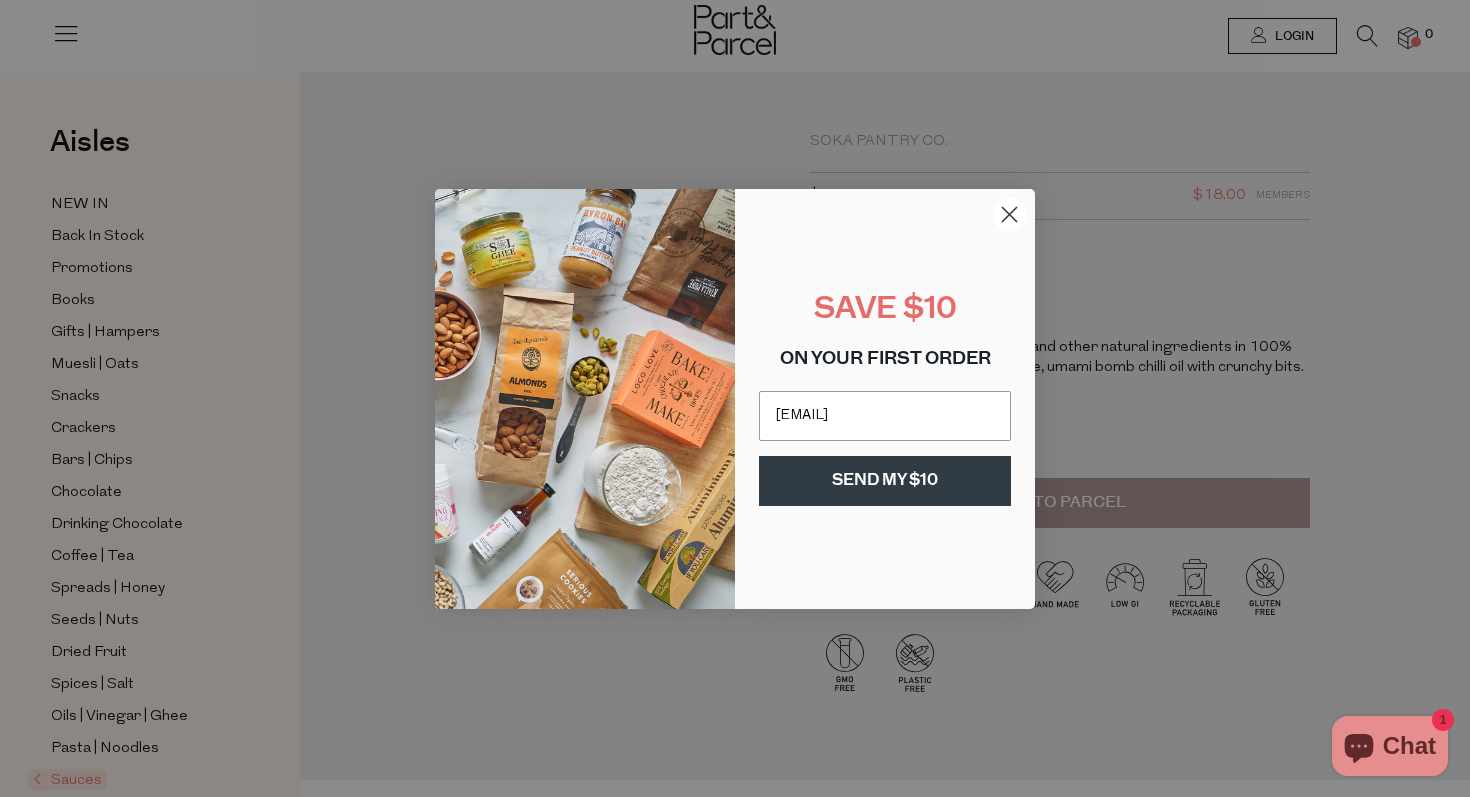 type on "finmasey@gmail.com" 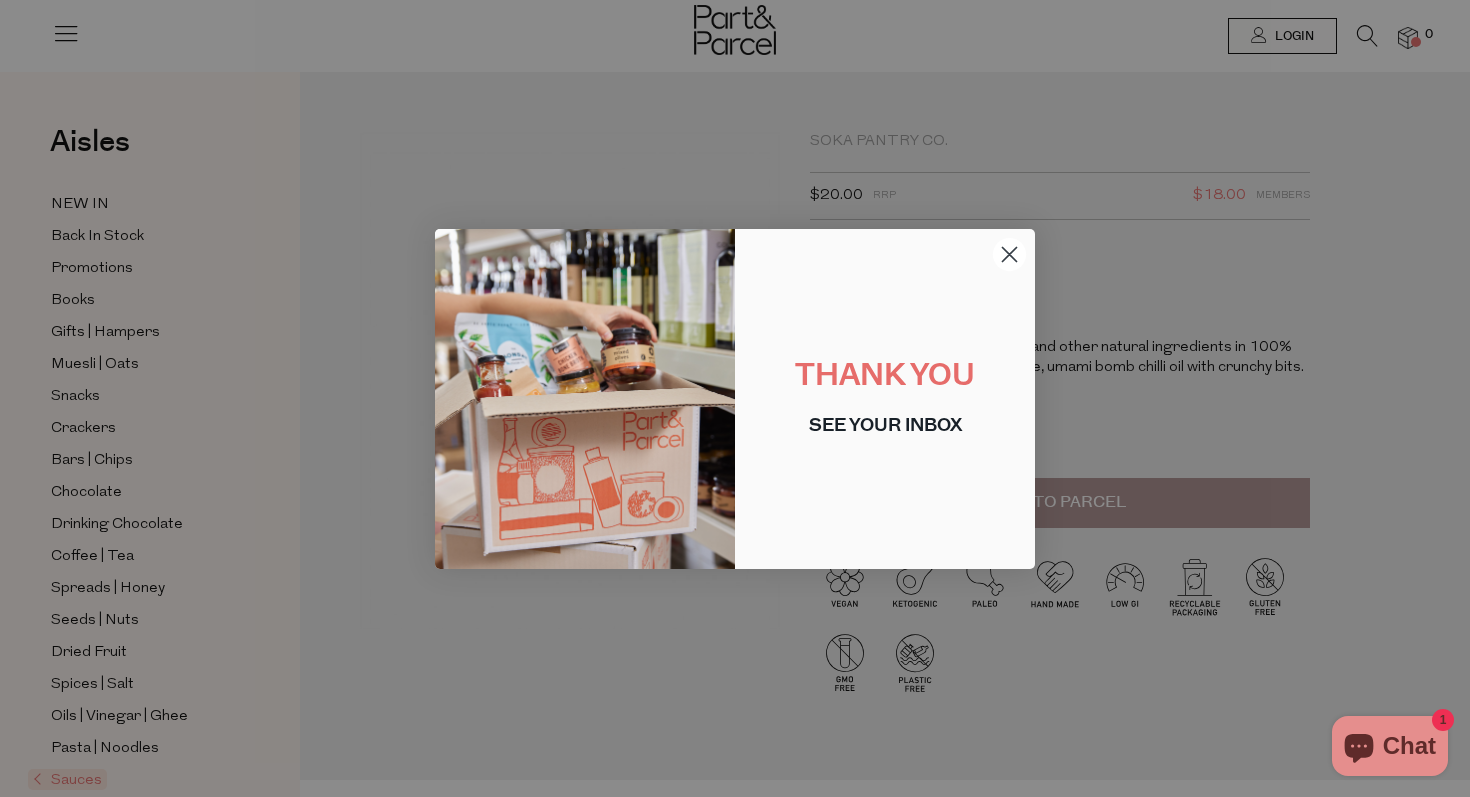 click 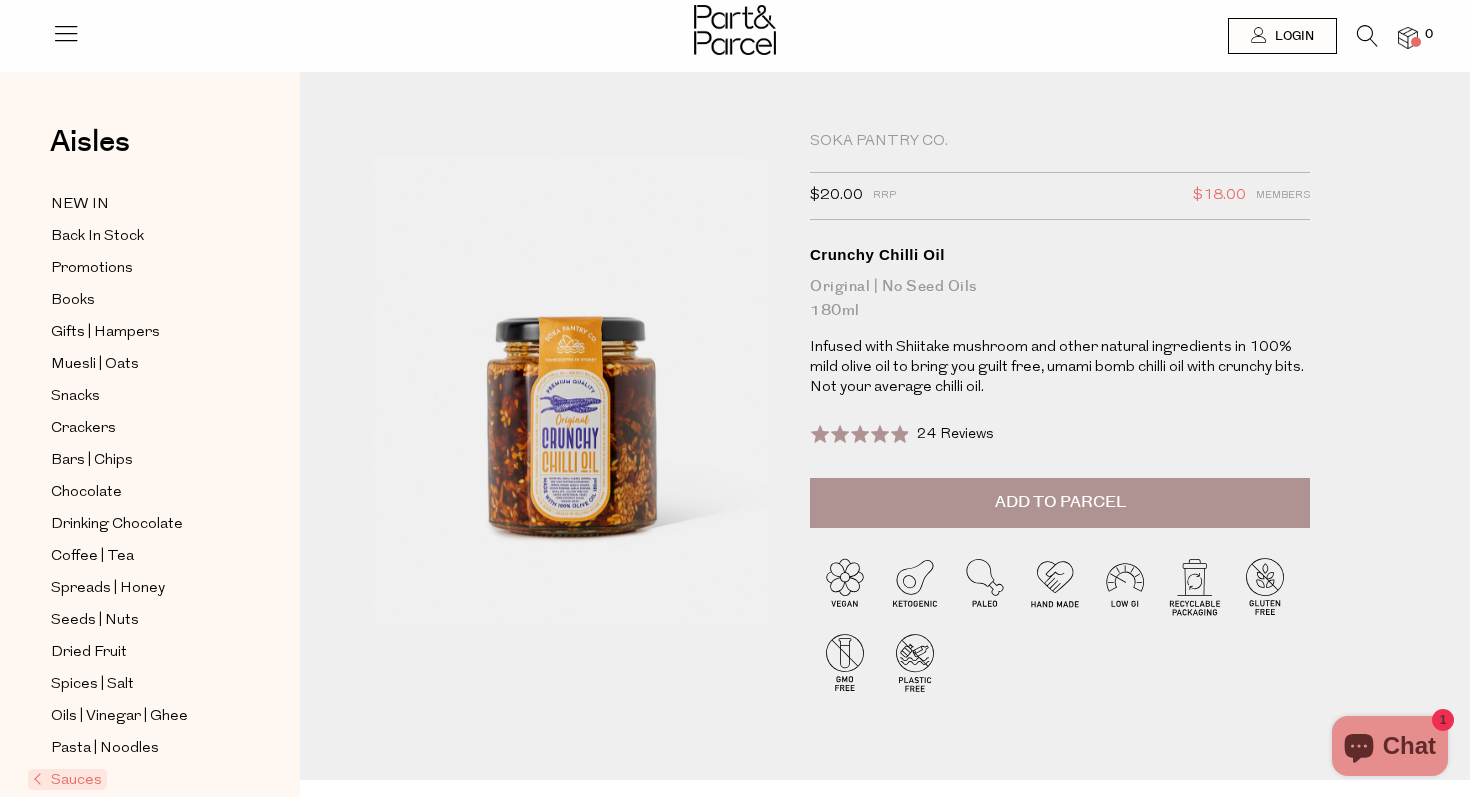 click on "Add to Parcel" at bounding box center [1060, 503] 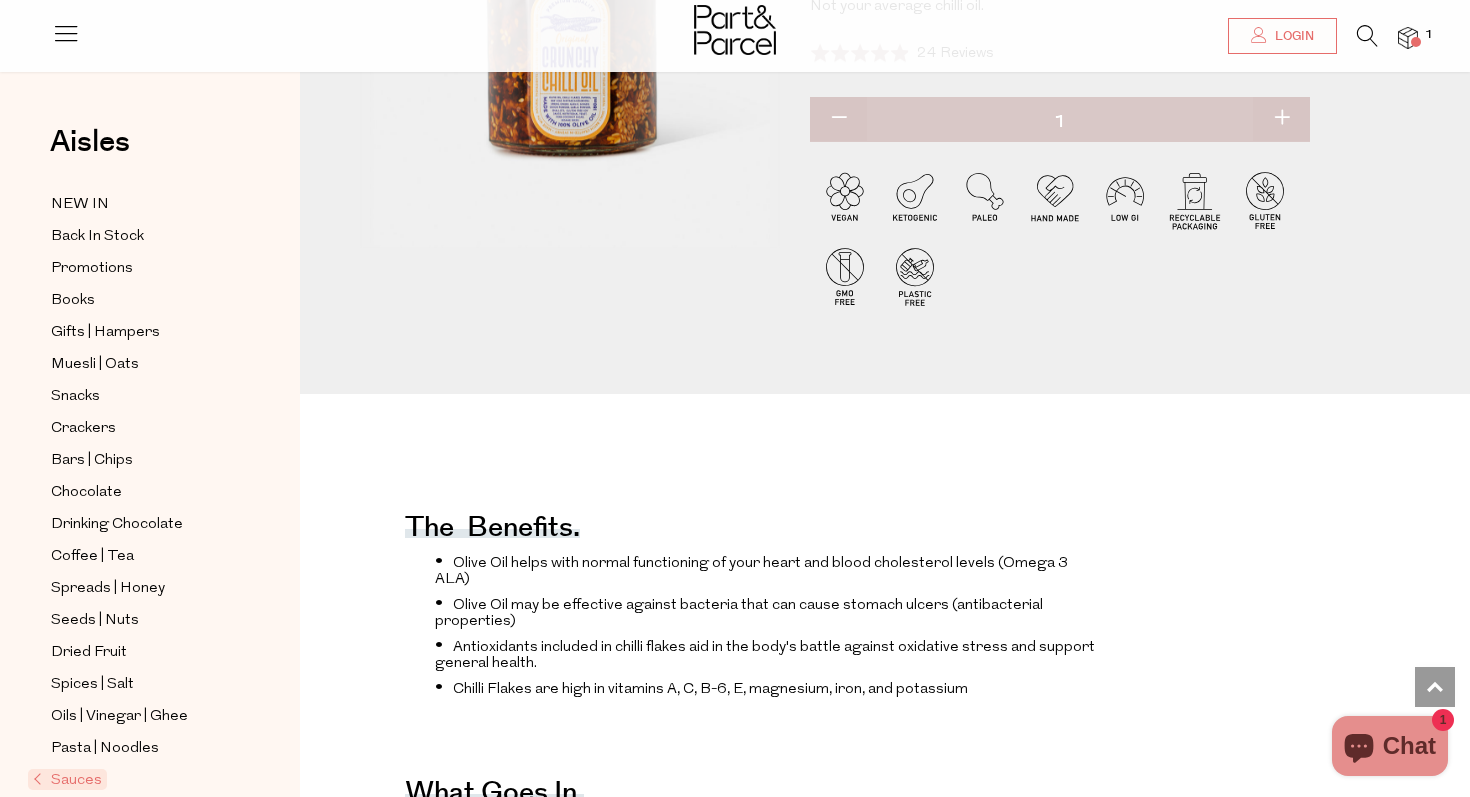 scroll, scrollTop: 0, scrollLeft: 0, axis: both 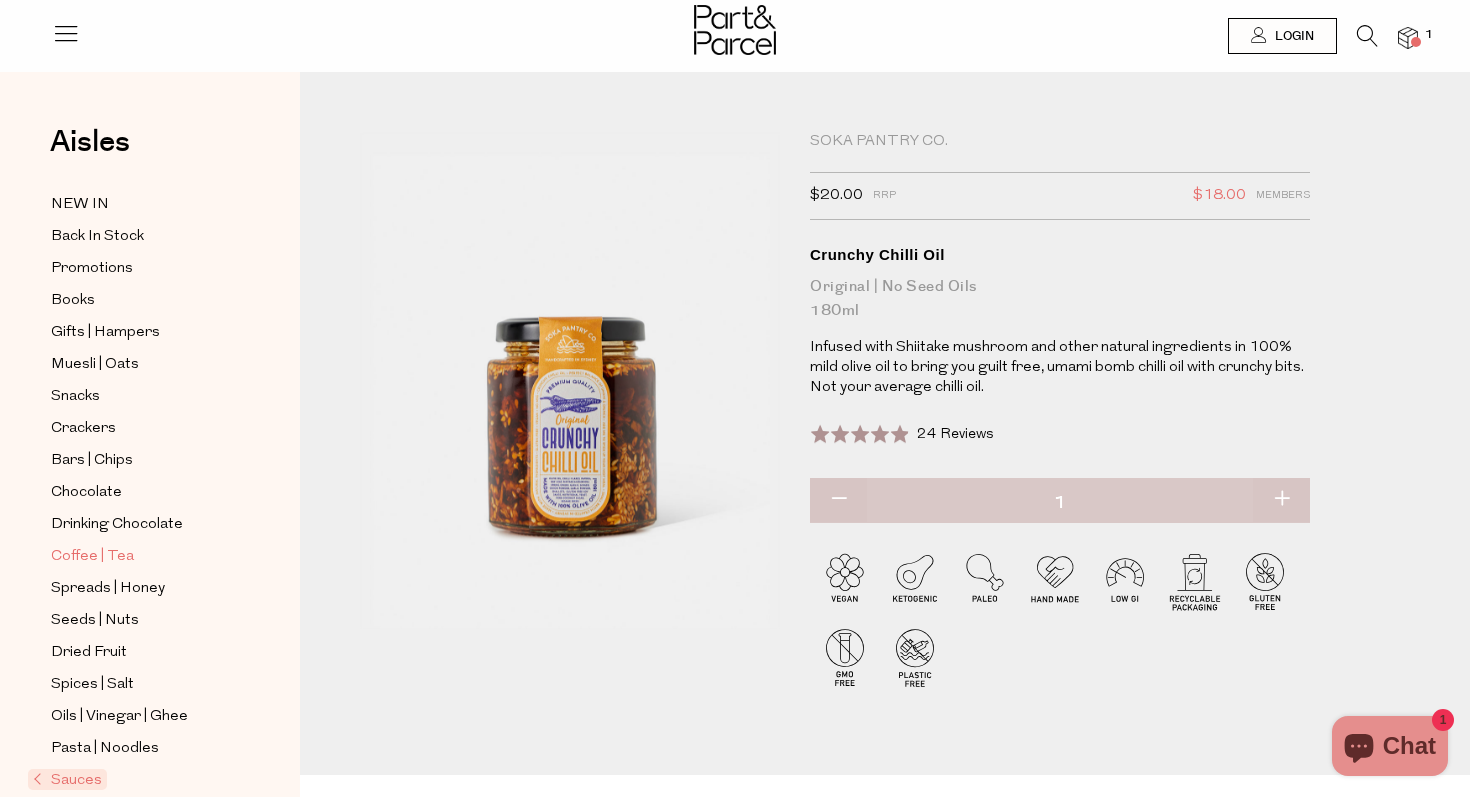 click on "Coffee | Tea" at bounding box center (92, 557) 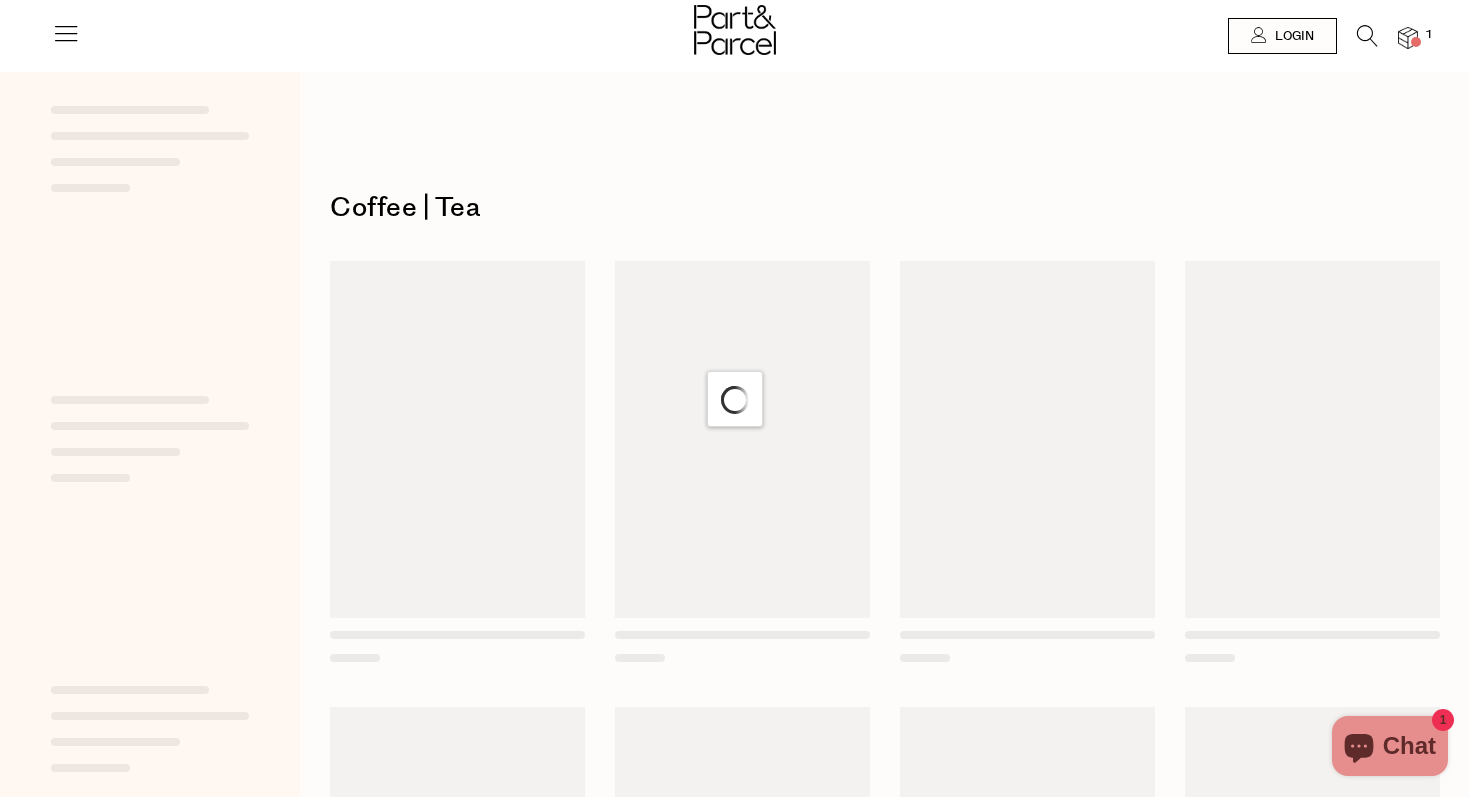 scroll, scrollTop: 0, scrollLeft: 0, axis: both 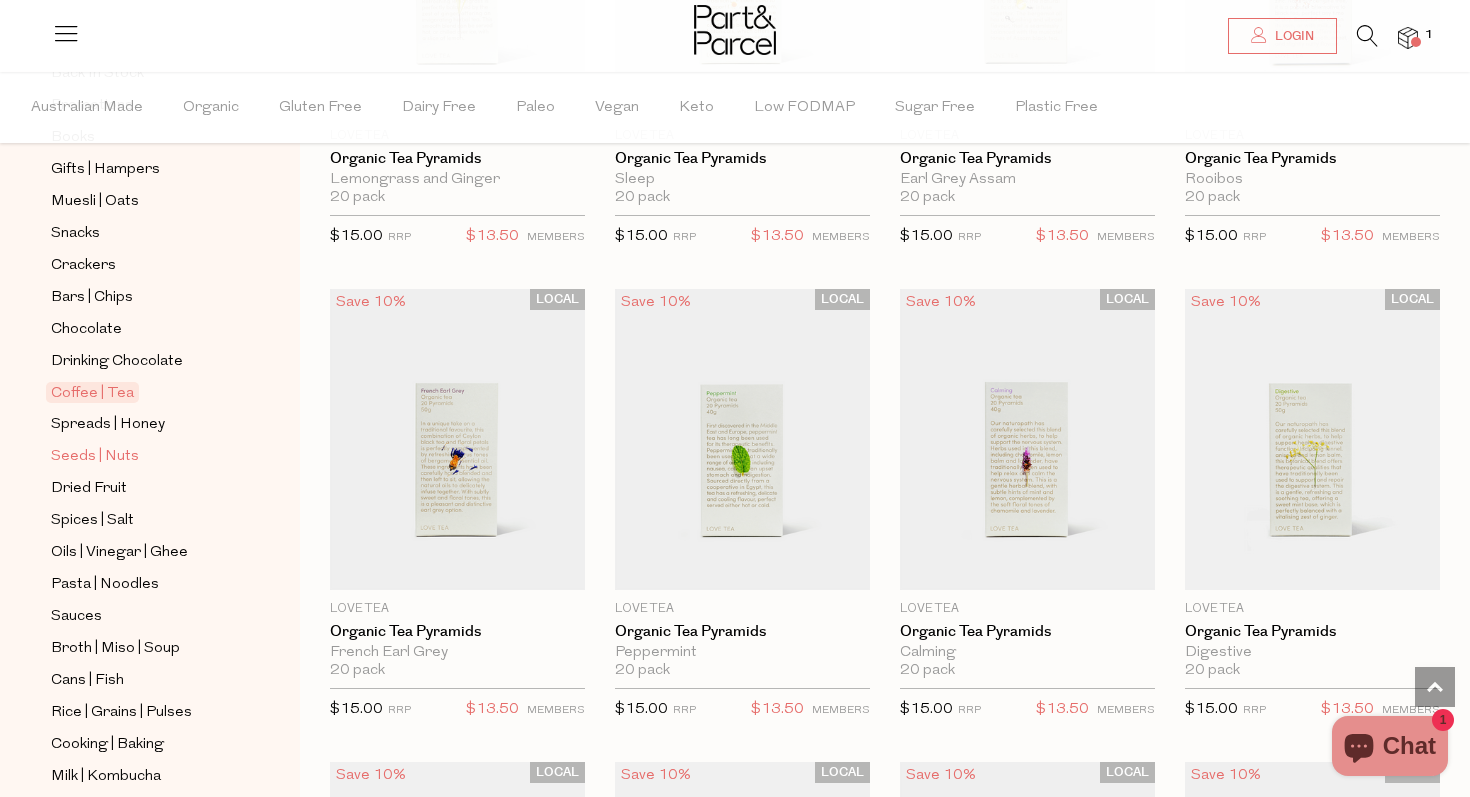 click on "Seeds | Nuts" at bounding box center [95, 457] 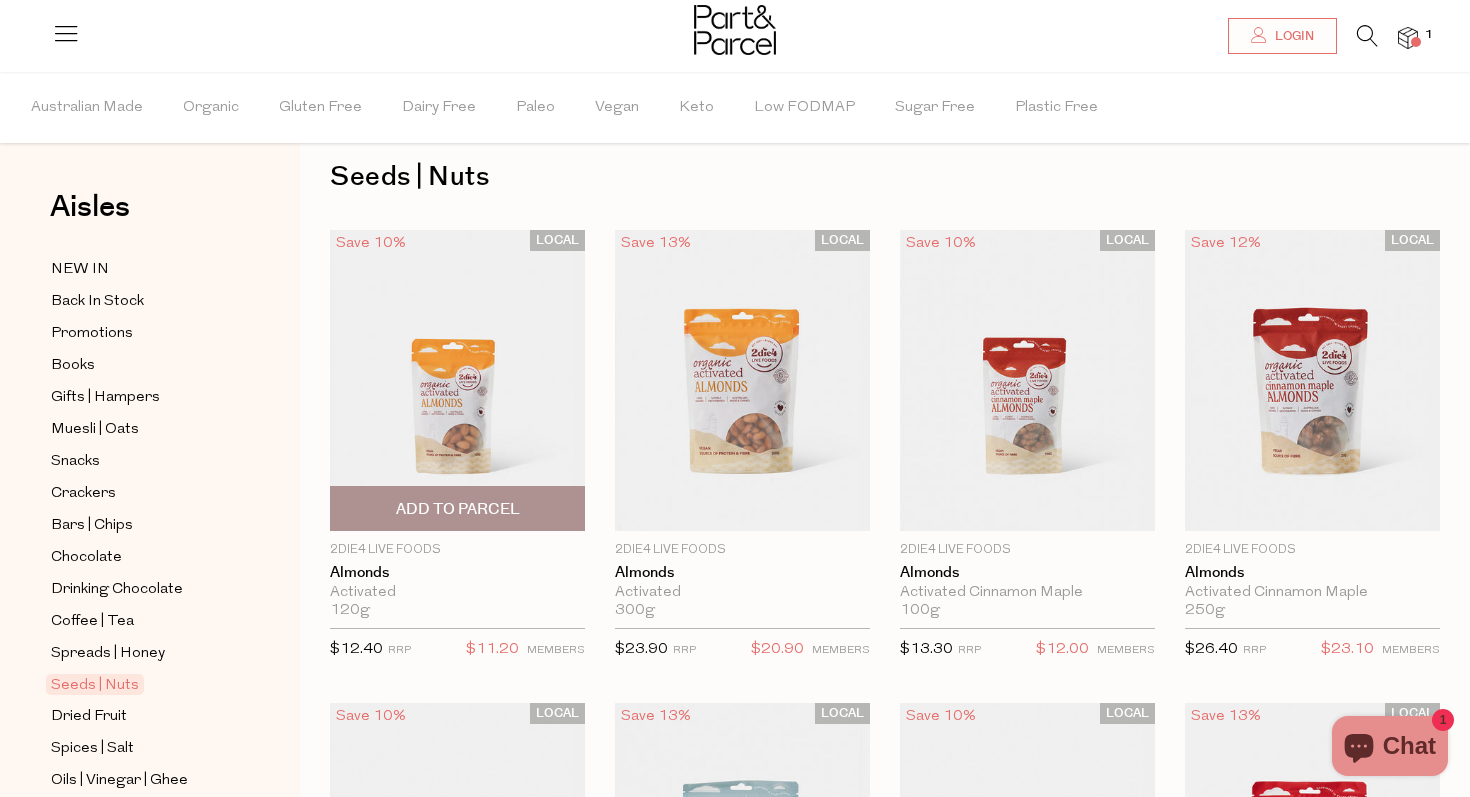 scroll, scrollTop: 38, scrollLeft: 0, axis: vertical 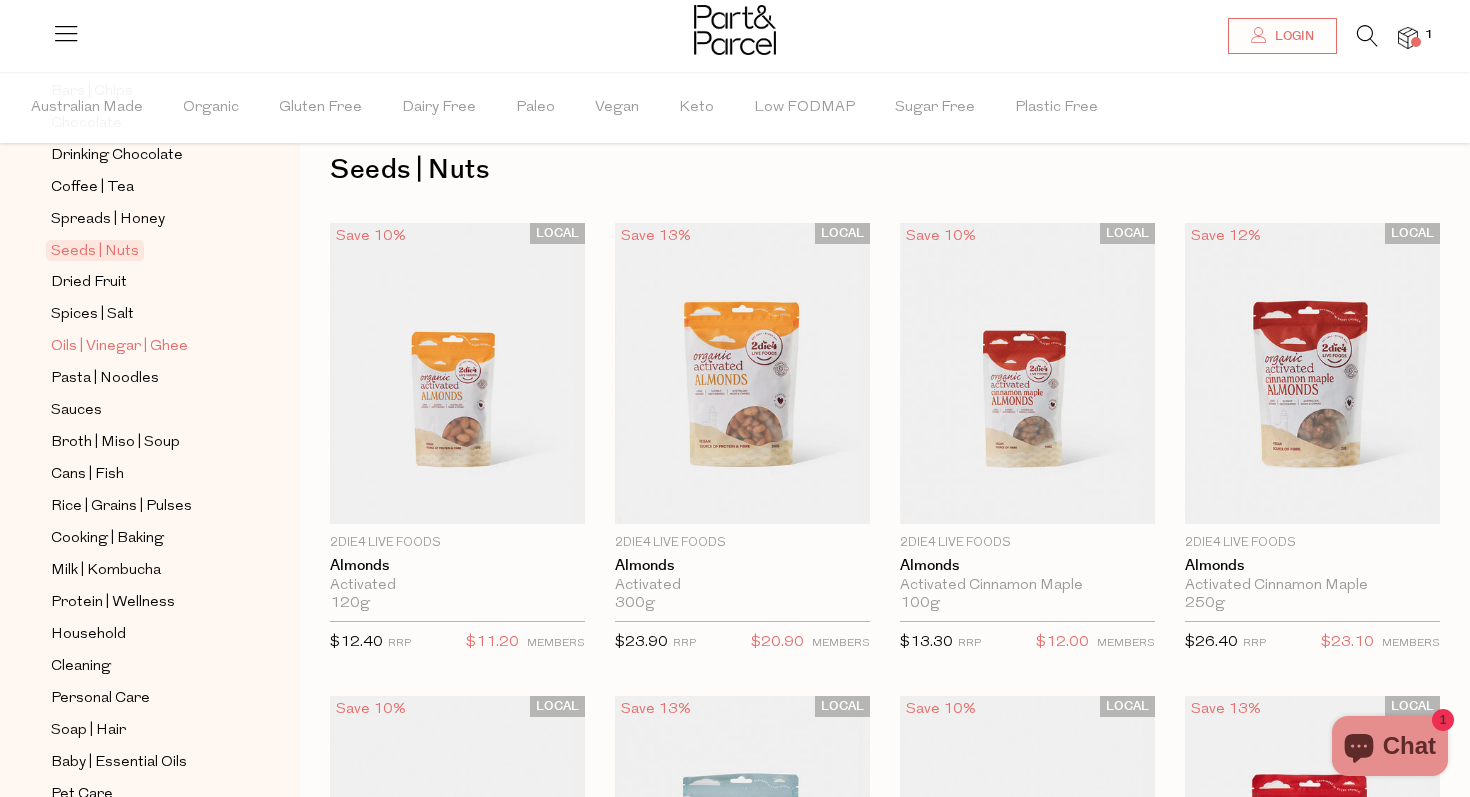 click on "Oils | Vinegar | Ghee" at bounding box center (119, 347) 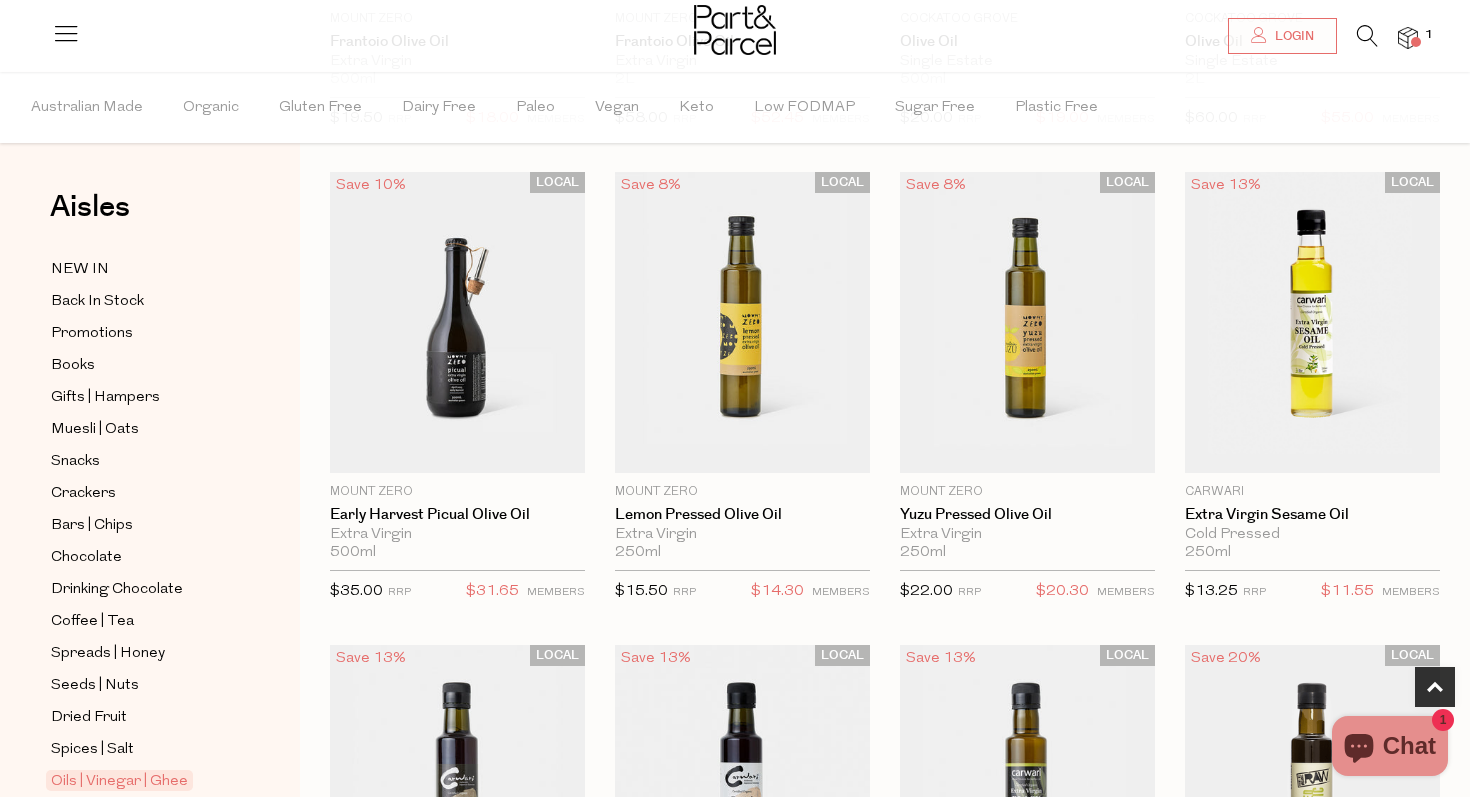 scroll, scrollTop: 564, scrollLeft: 0, axis: vertical 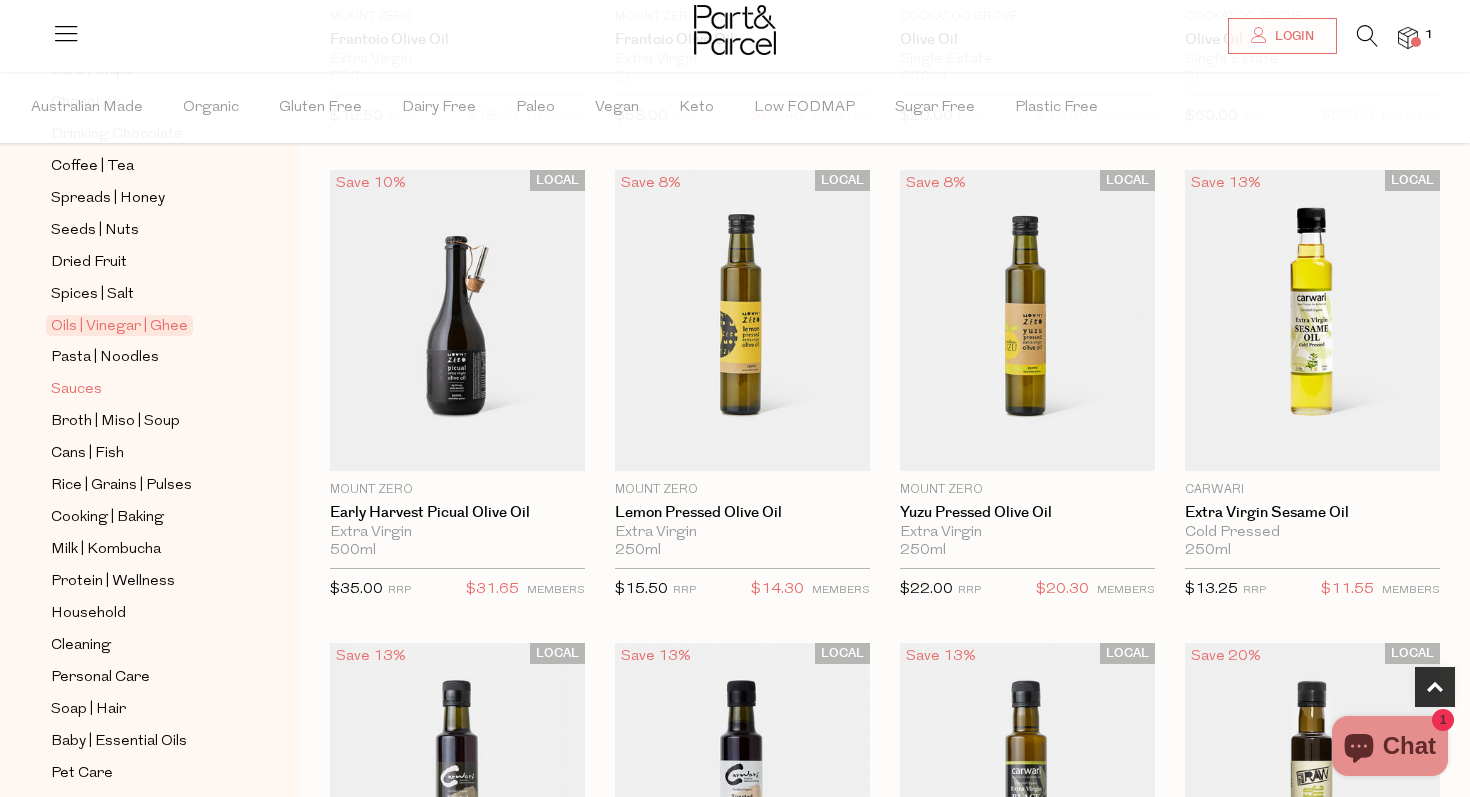 click on "Sauces" at bounding box center (76, 390) 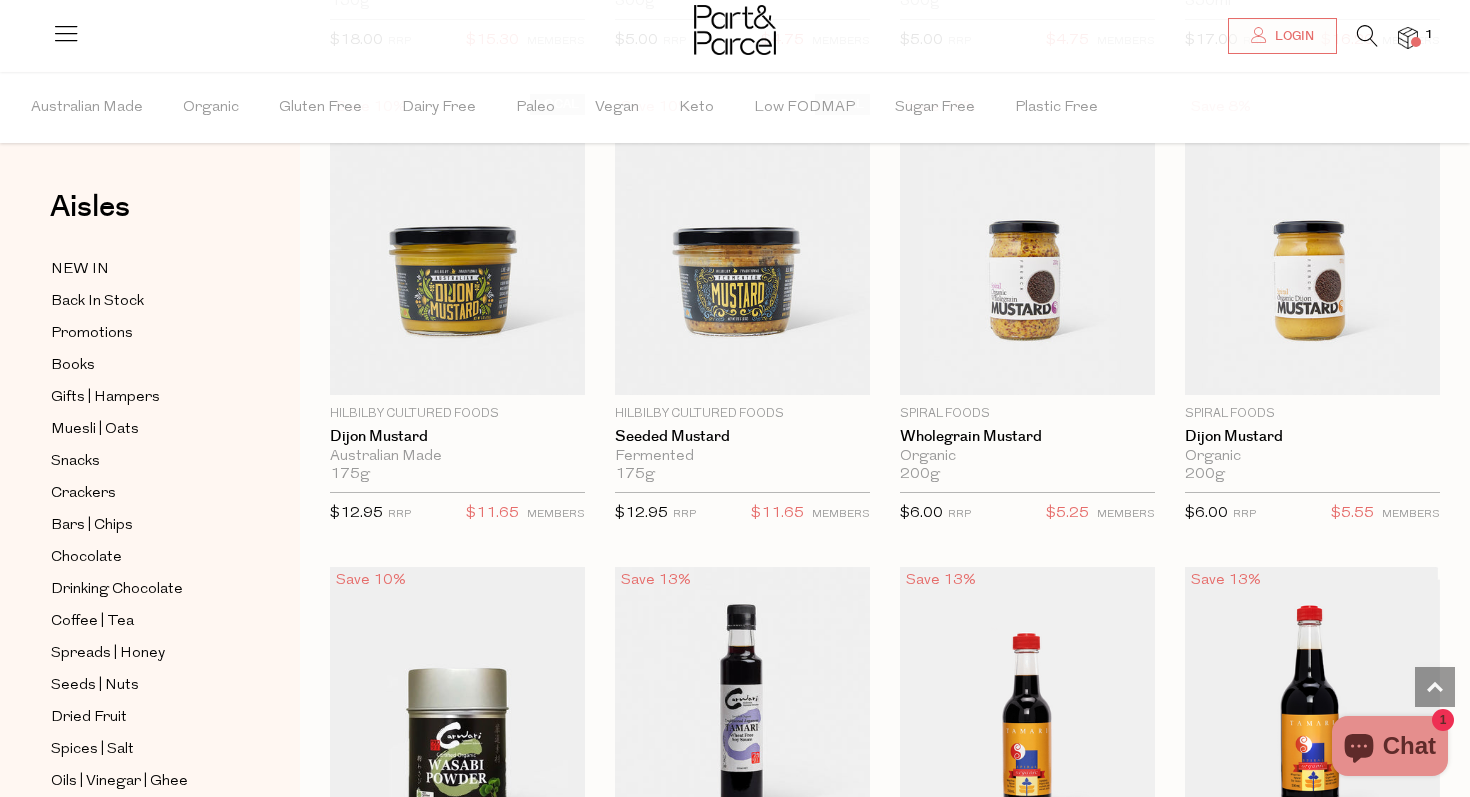 scroll, scrollTop: 4906, scrollLeft: 0, axis: vertical 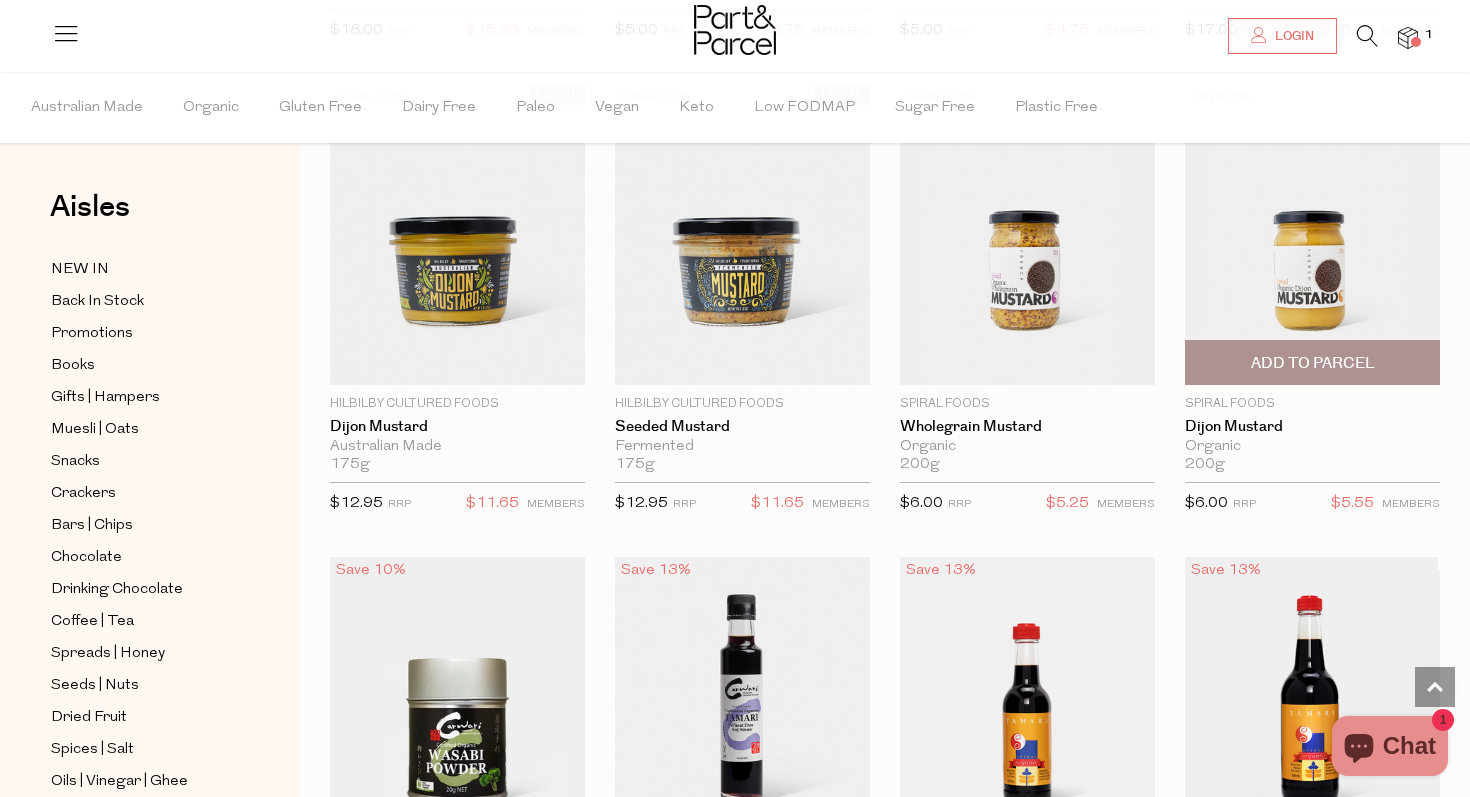 click at bounding box center (1312, 234) 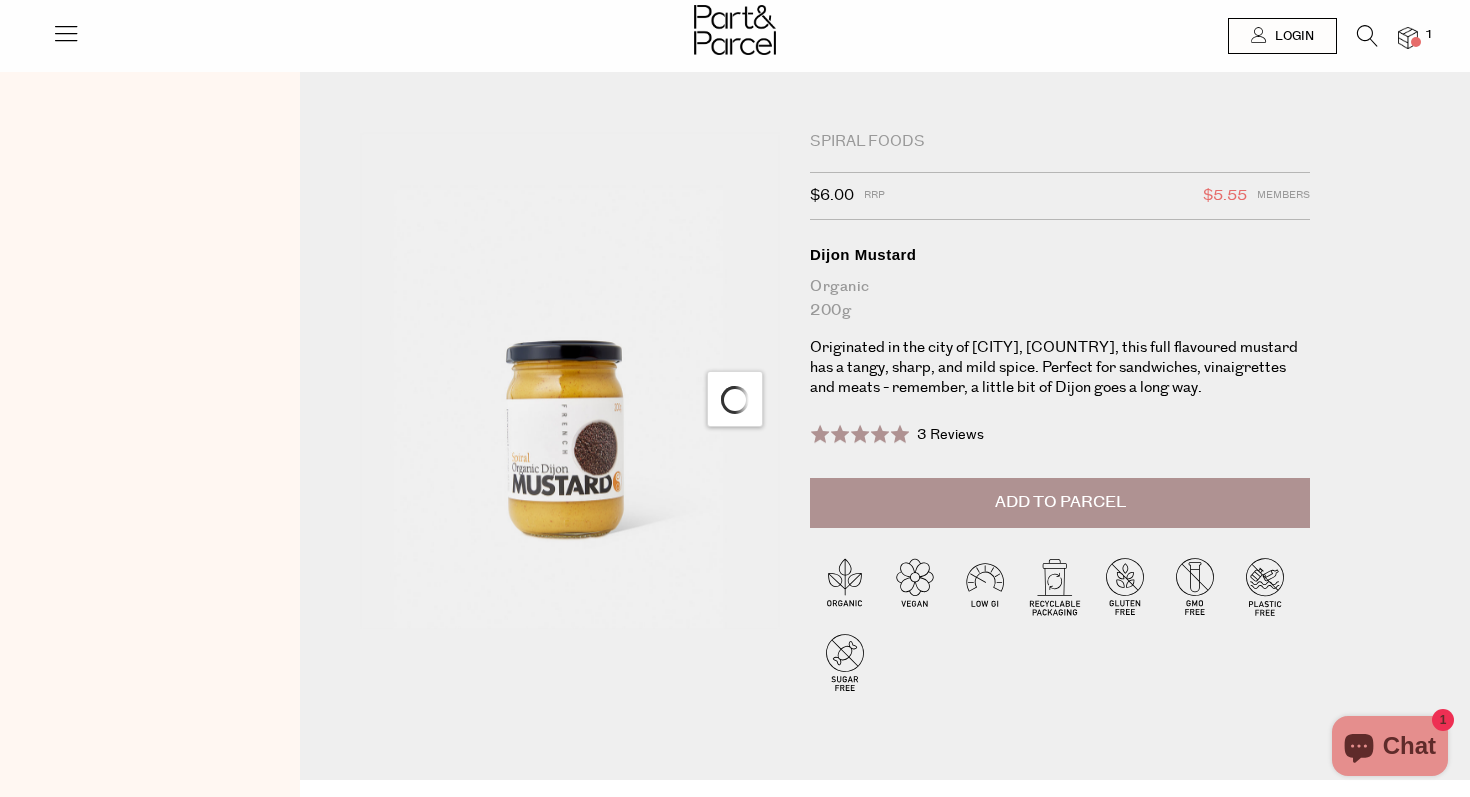 scroll, scrollTop: 0, scrollLeft: 0, axis: both 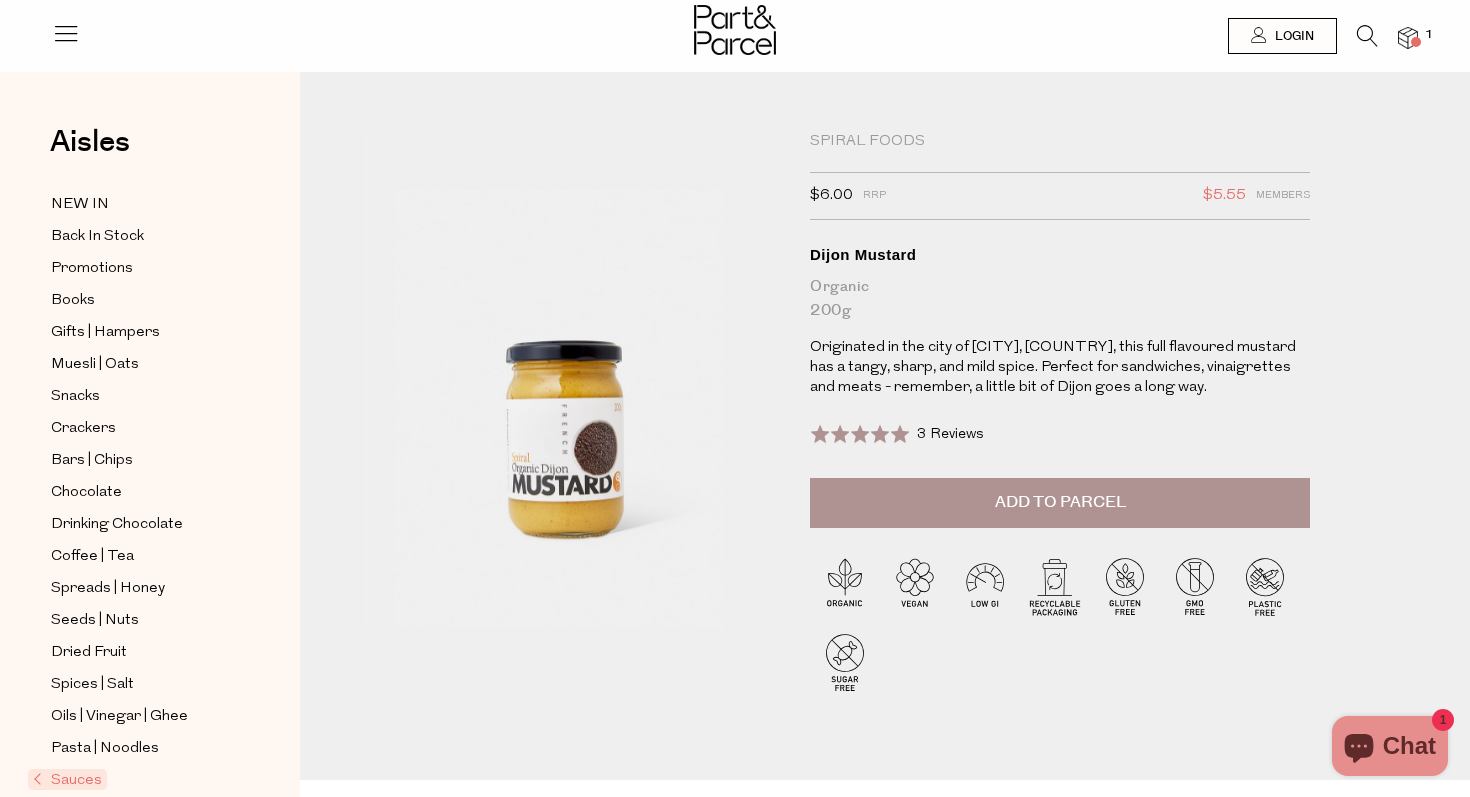 click on "Add to Parcel" at bounding box center (1060, 502) 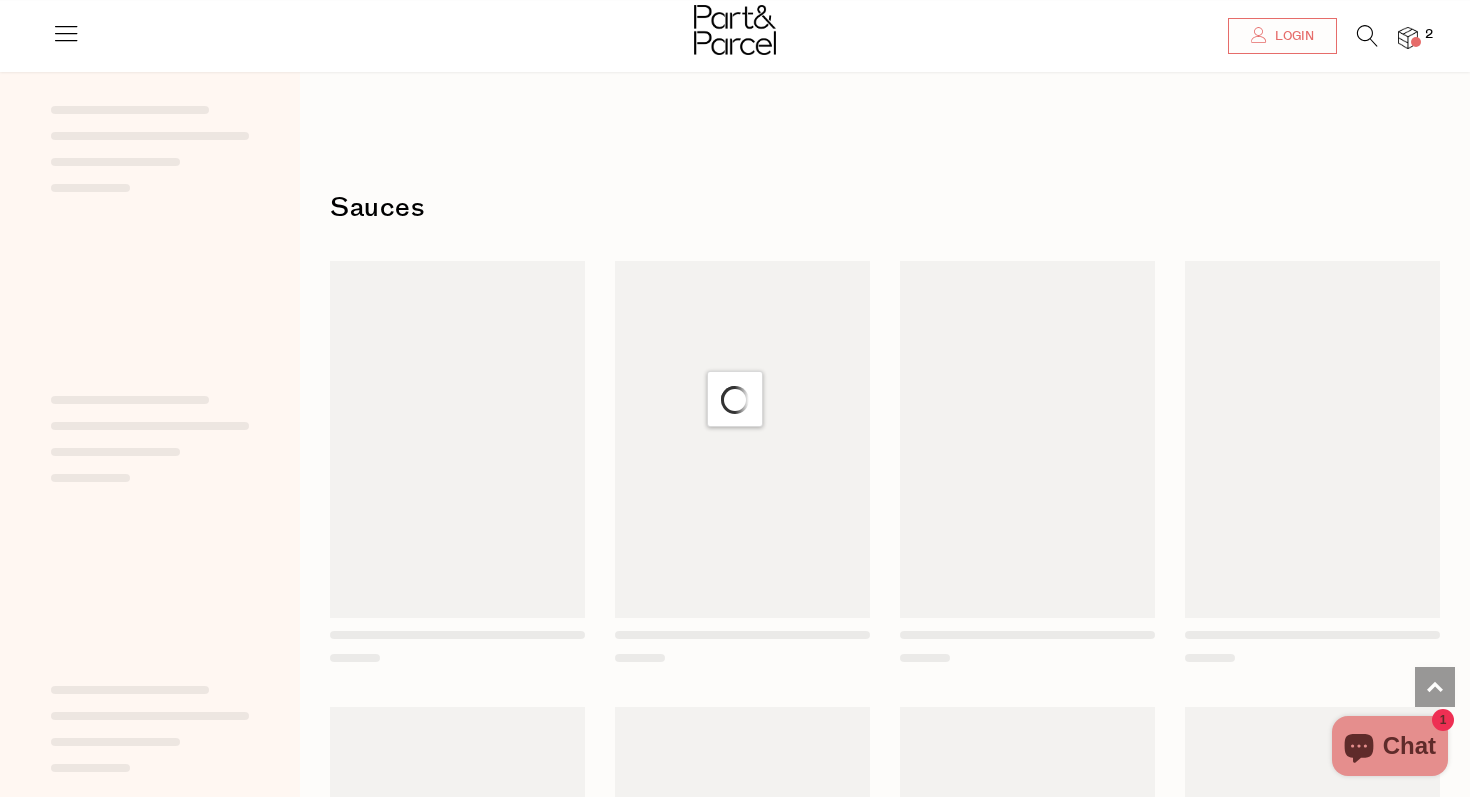 scroll, scrollTop: 1617, scrollLeft: 0, axis: vertical 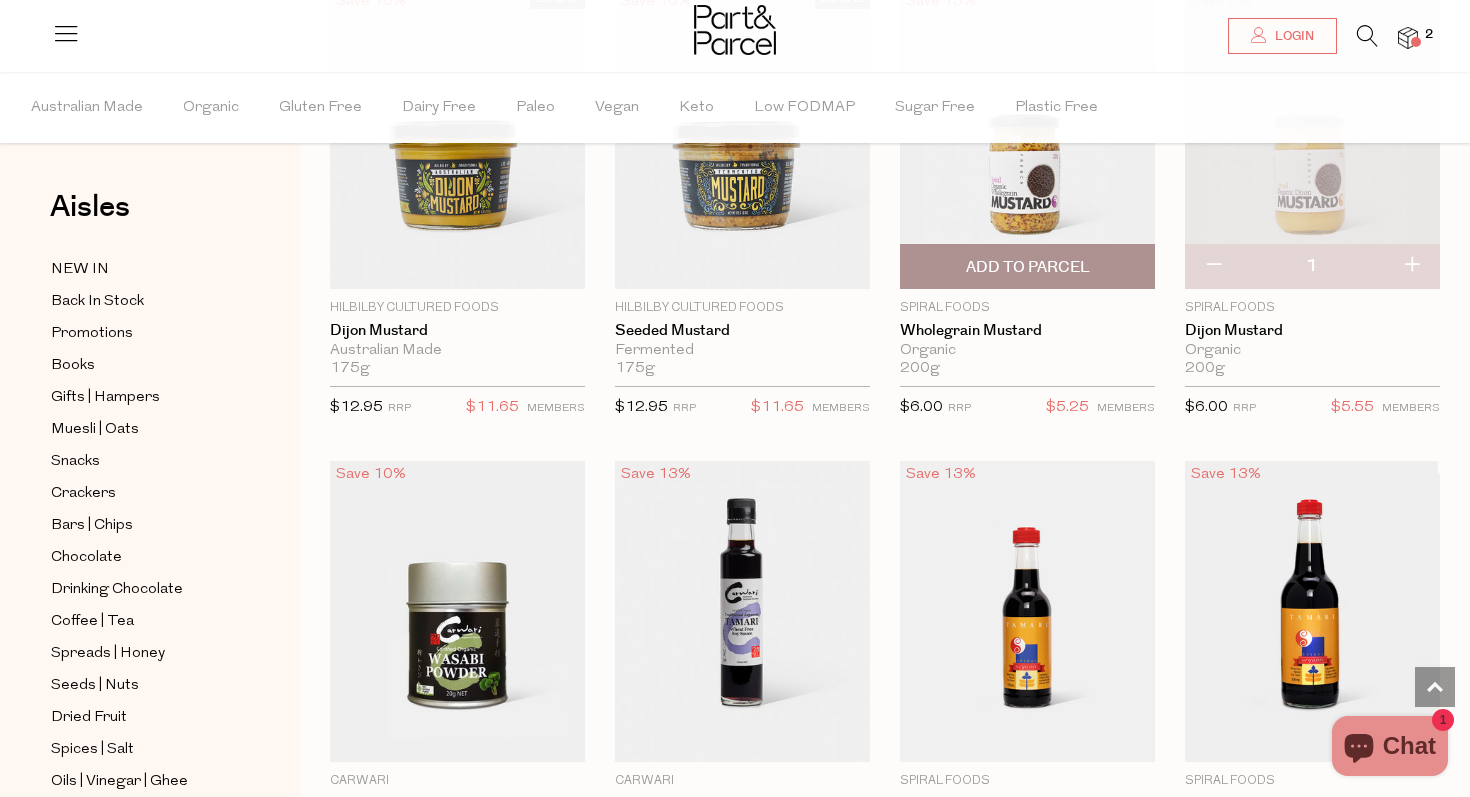 click on "Add To Parcel" at bounding box center [1028, 267] 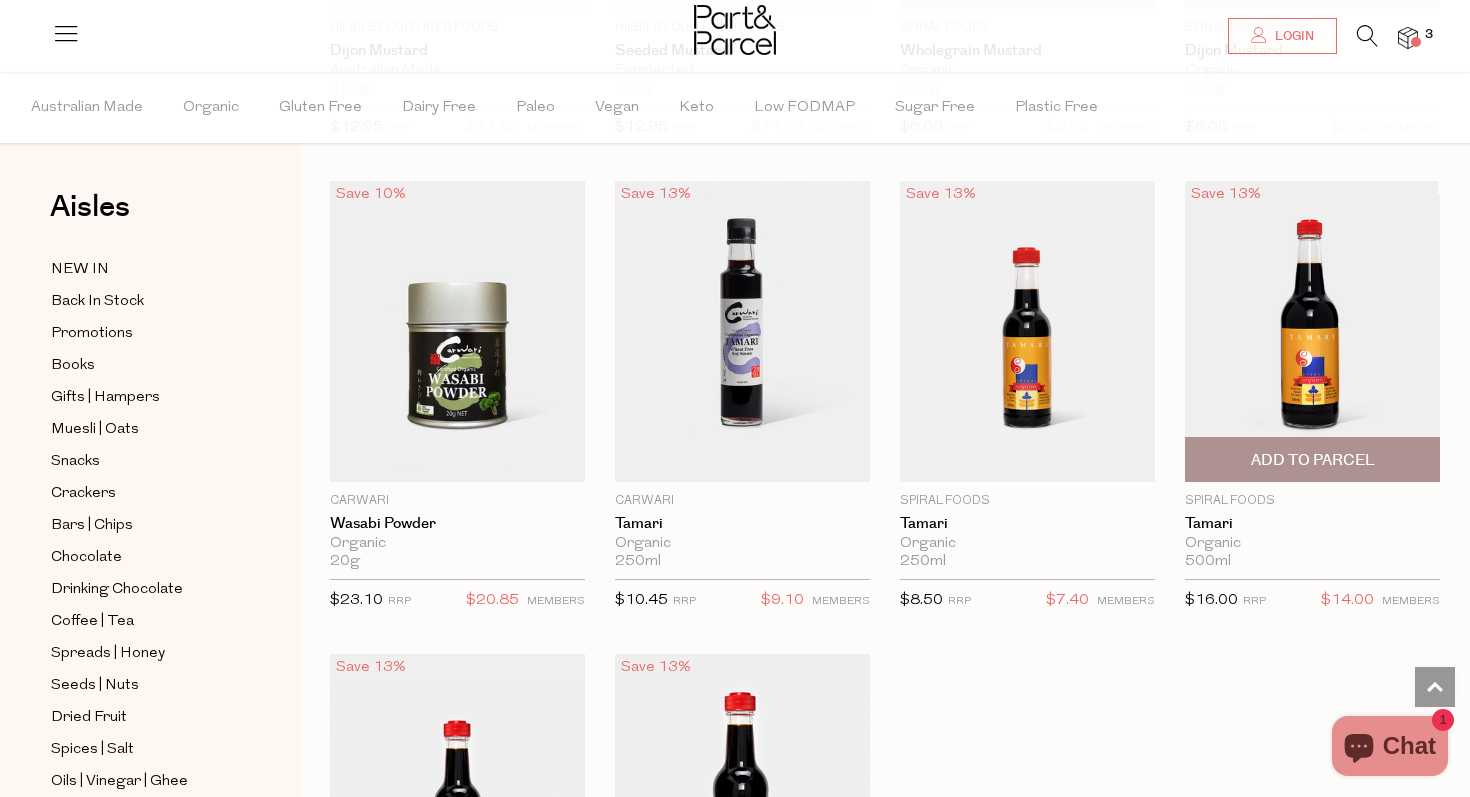 scroll, scrollTop: 5281, scrollLeft: 0, axis: vertical 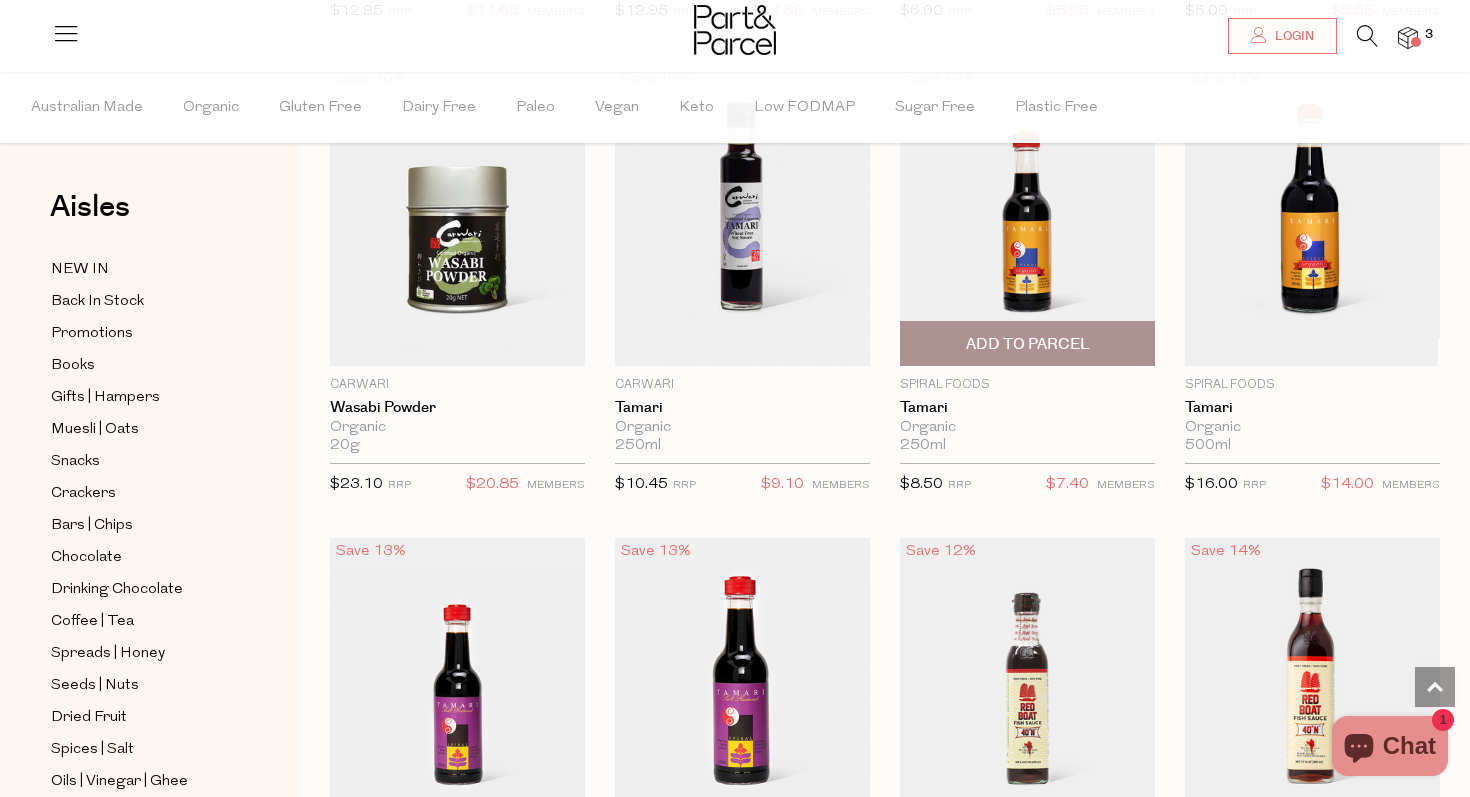click at bounding box center [1027, 215] 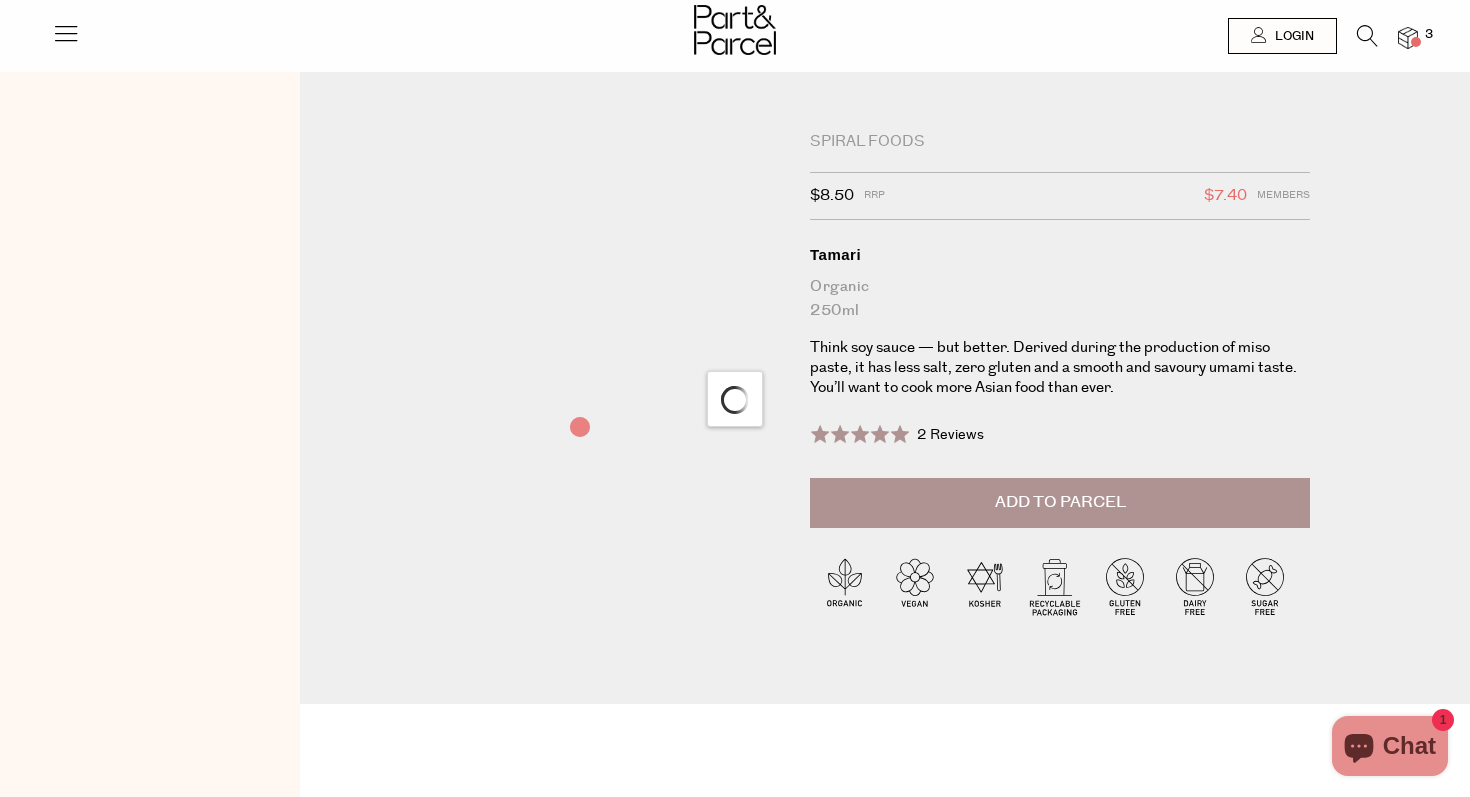 scroll, scrollTop: 0, scrollLeft: 0, axis: both 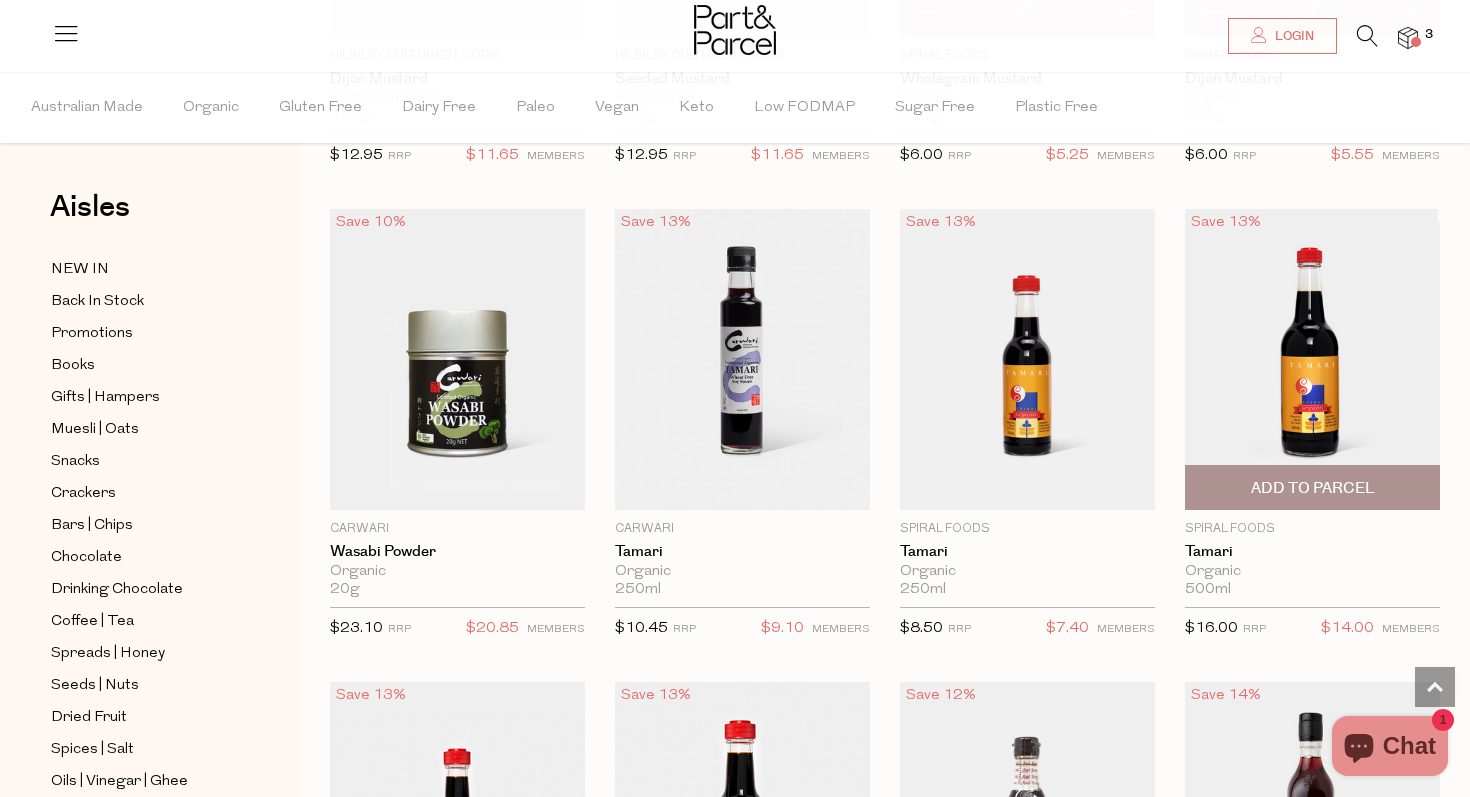 click at bounding box center [1312, 359] 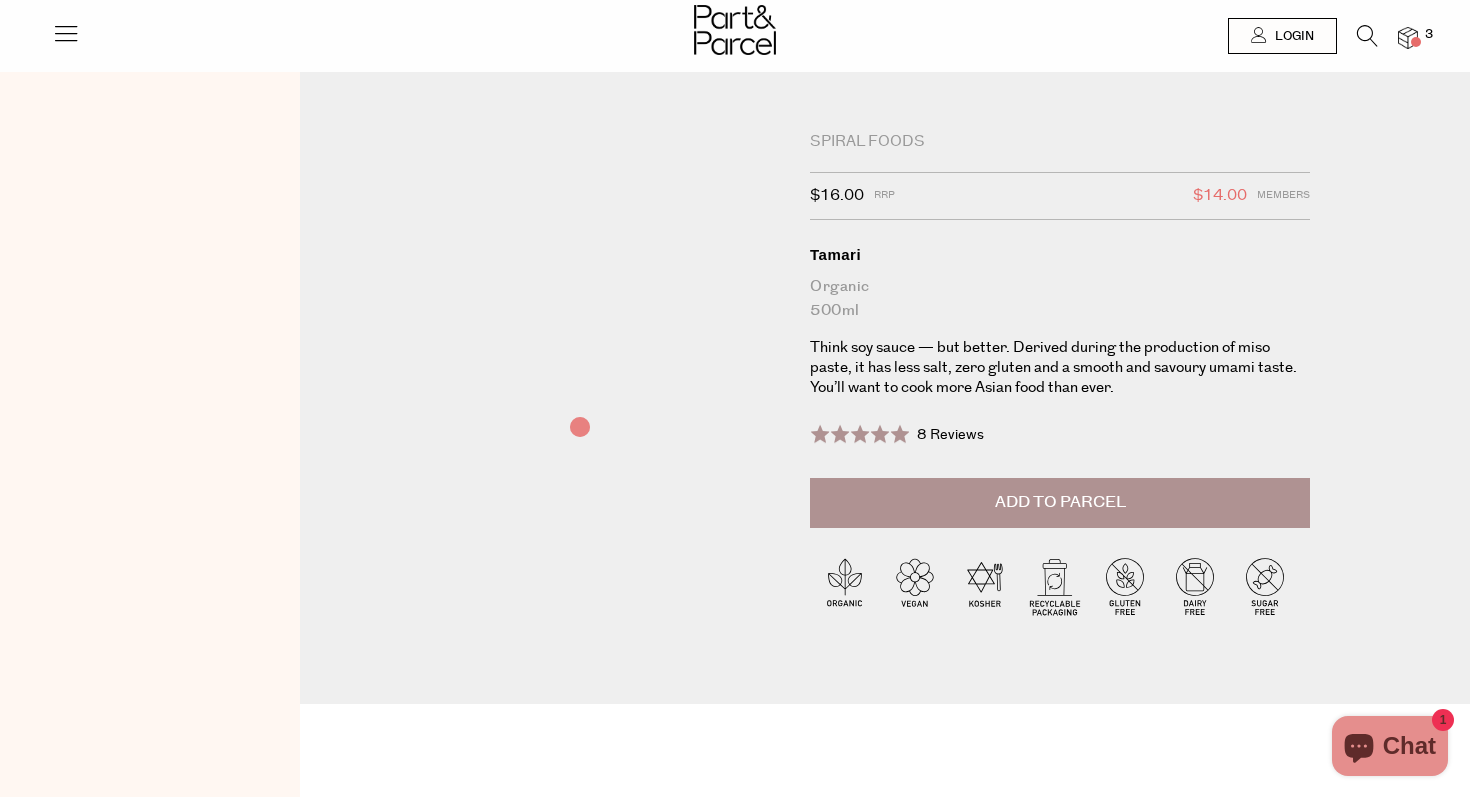 scroll, scrollTop: 0, scrollLeft: 0, axis: both 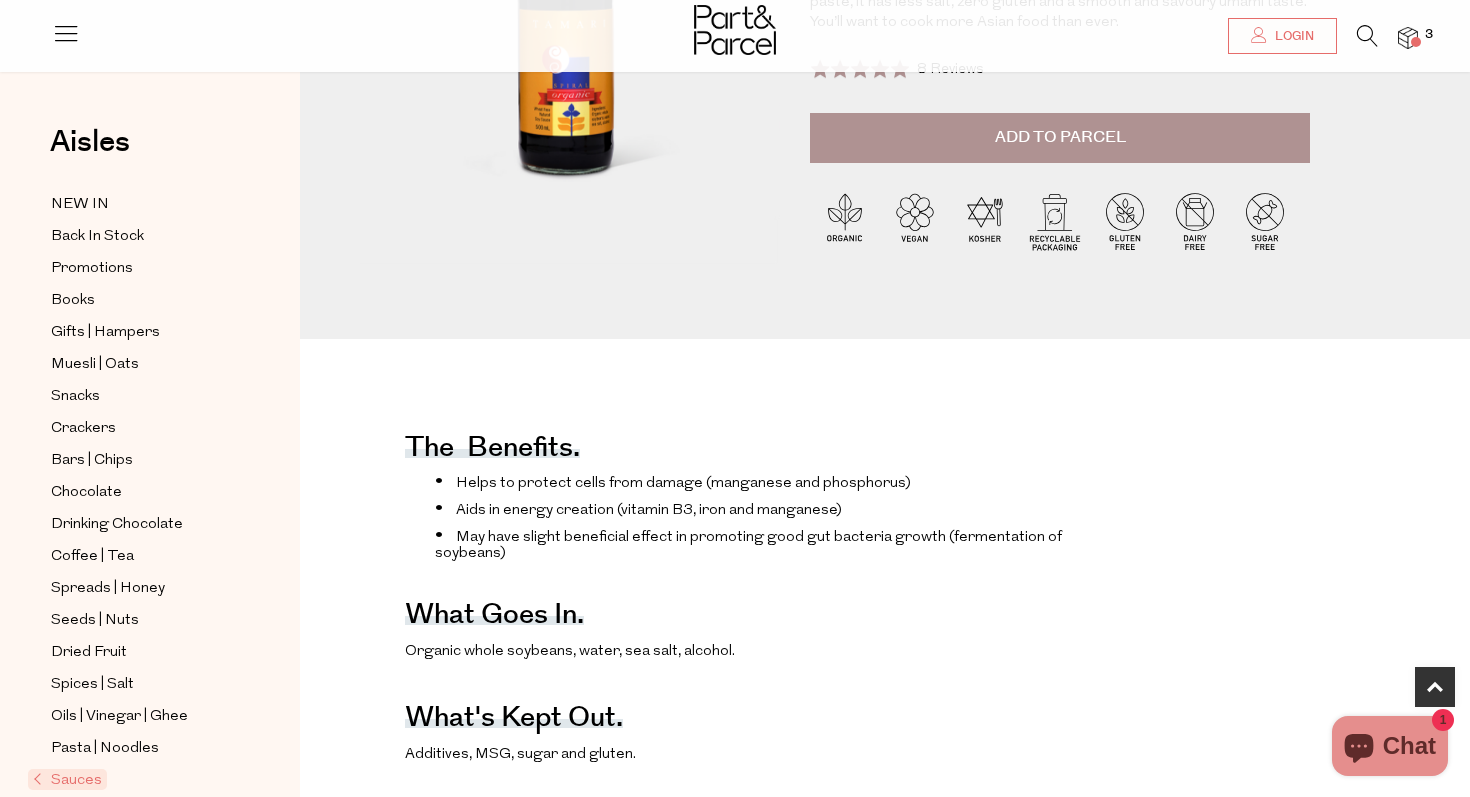 click on "Add to Parcel" at bounding box center [1060, 138] 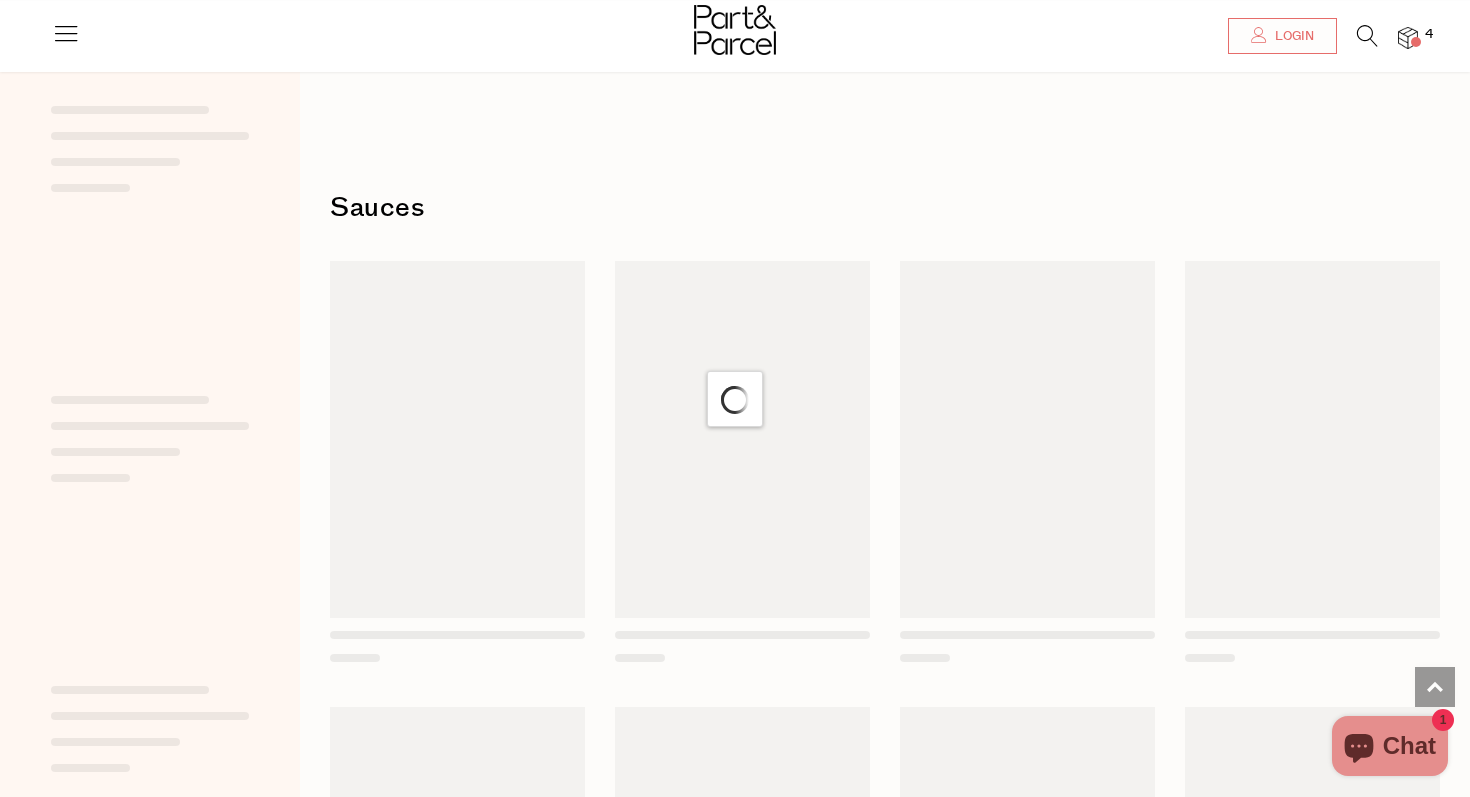 scroll, scrollTop: 1617, scrollLeft: 0, axis: vertical 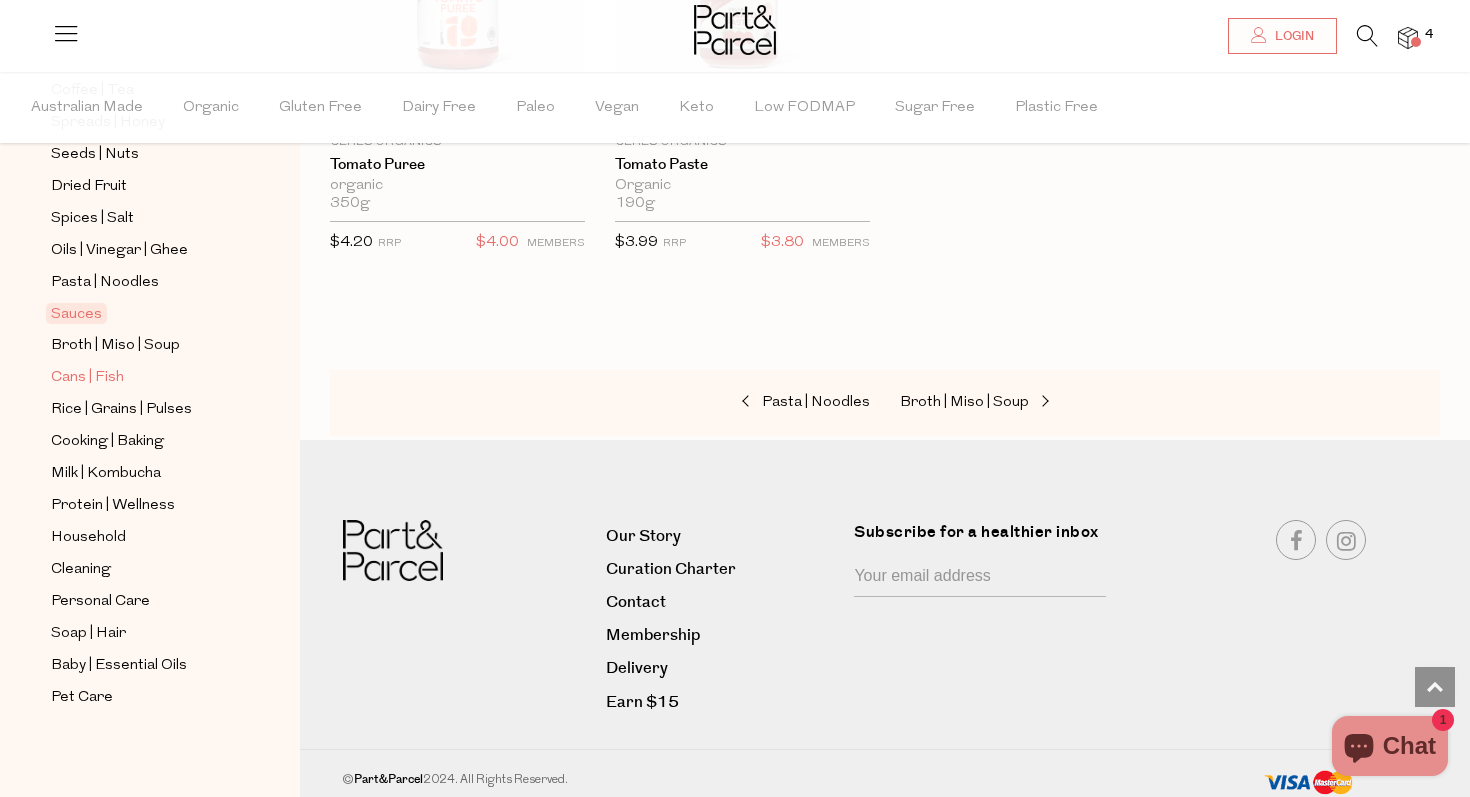 click on "Cans | Fish" at bounding box center (87, 378) 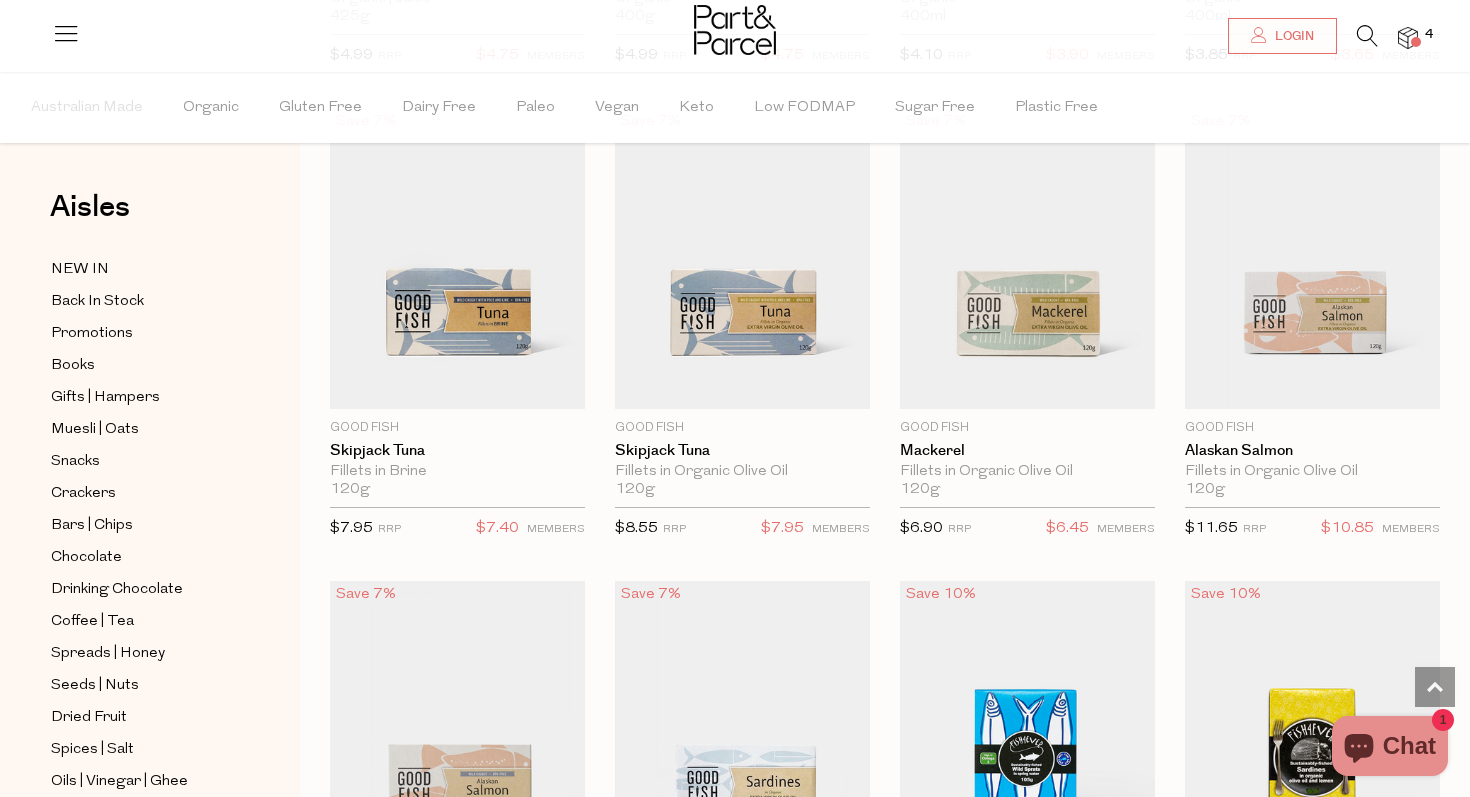 scroll, scrollTop: 1984, scrollLeft: 0, axis: vertical 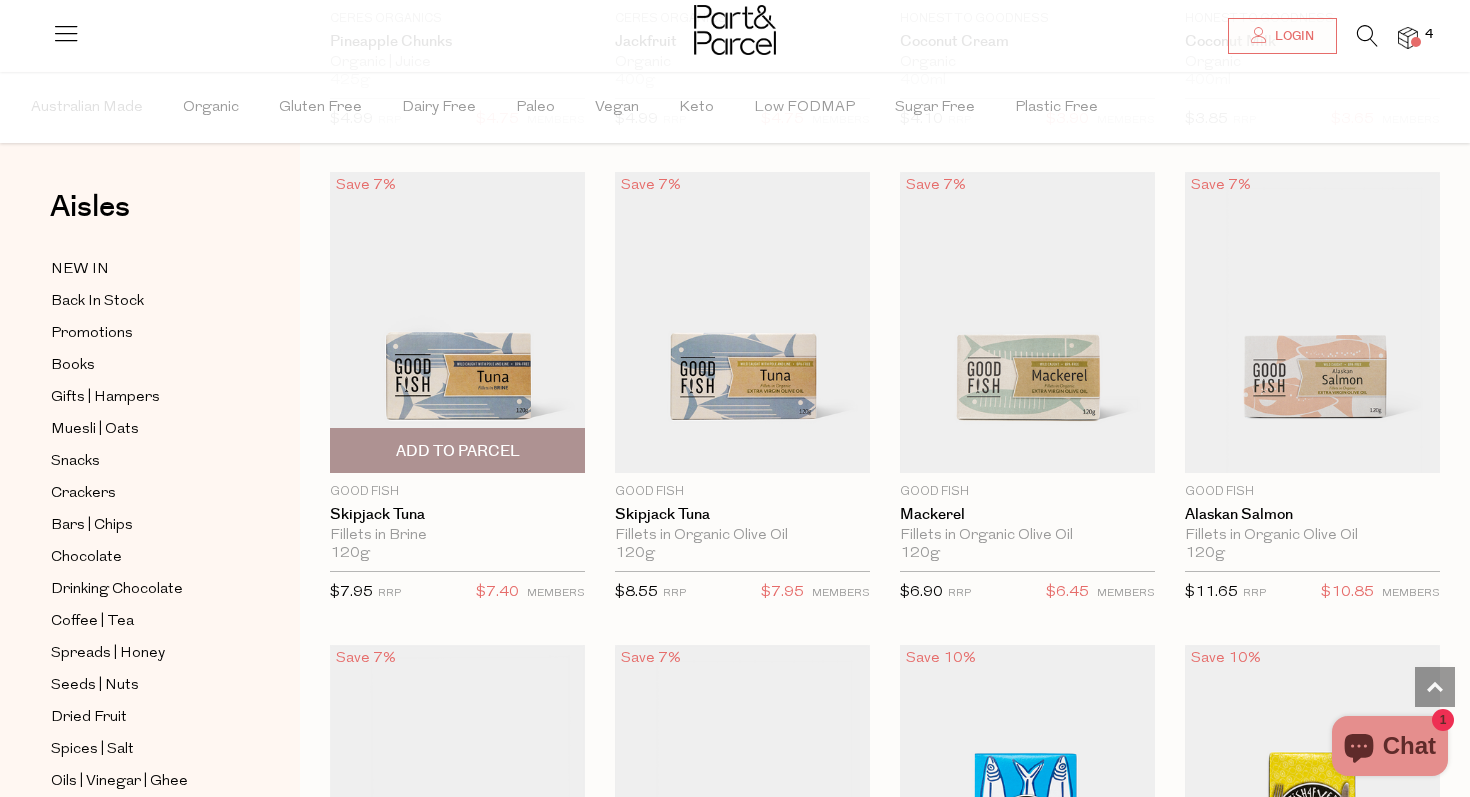 click at bounding box center (457, 322) 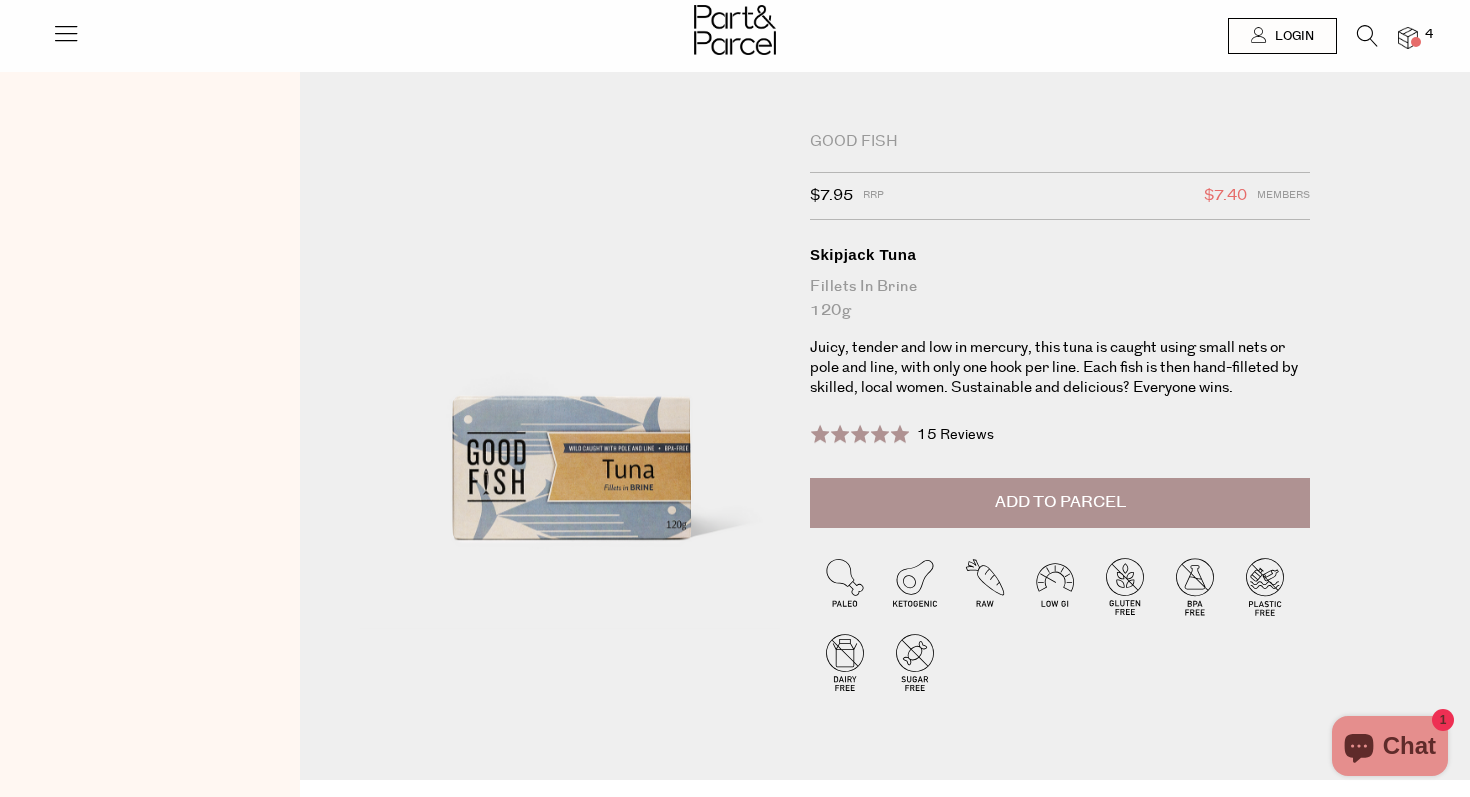 scroll, scrollTop: 0, scrollLeft: 0, axis: both 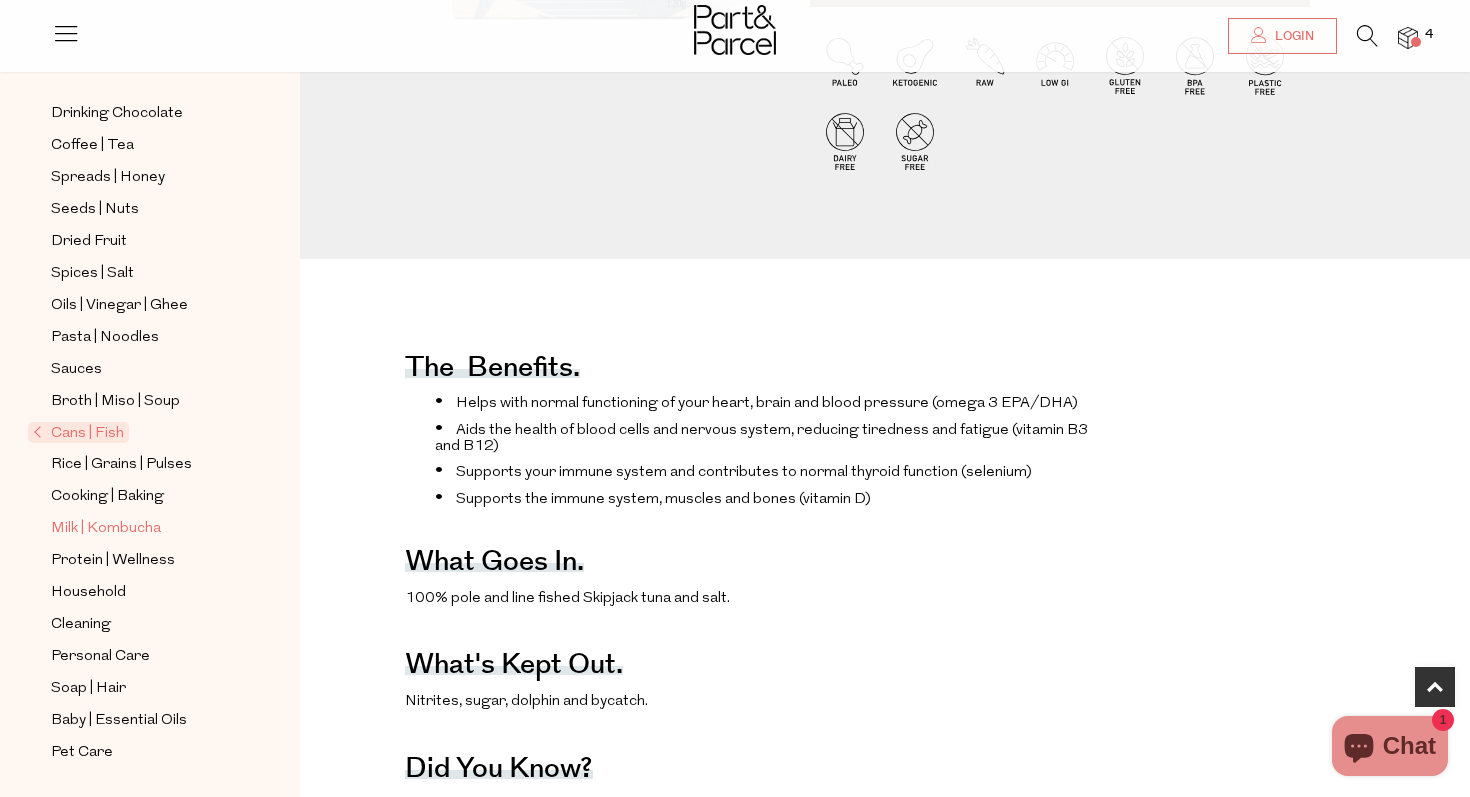 click on "Milk | Kombucha" at bounding box center [106, 529] 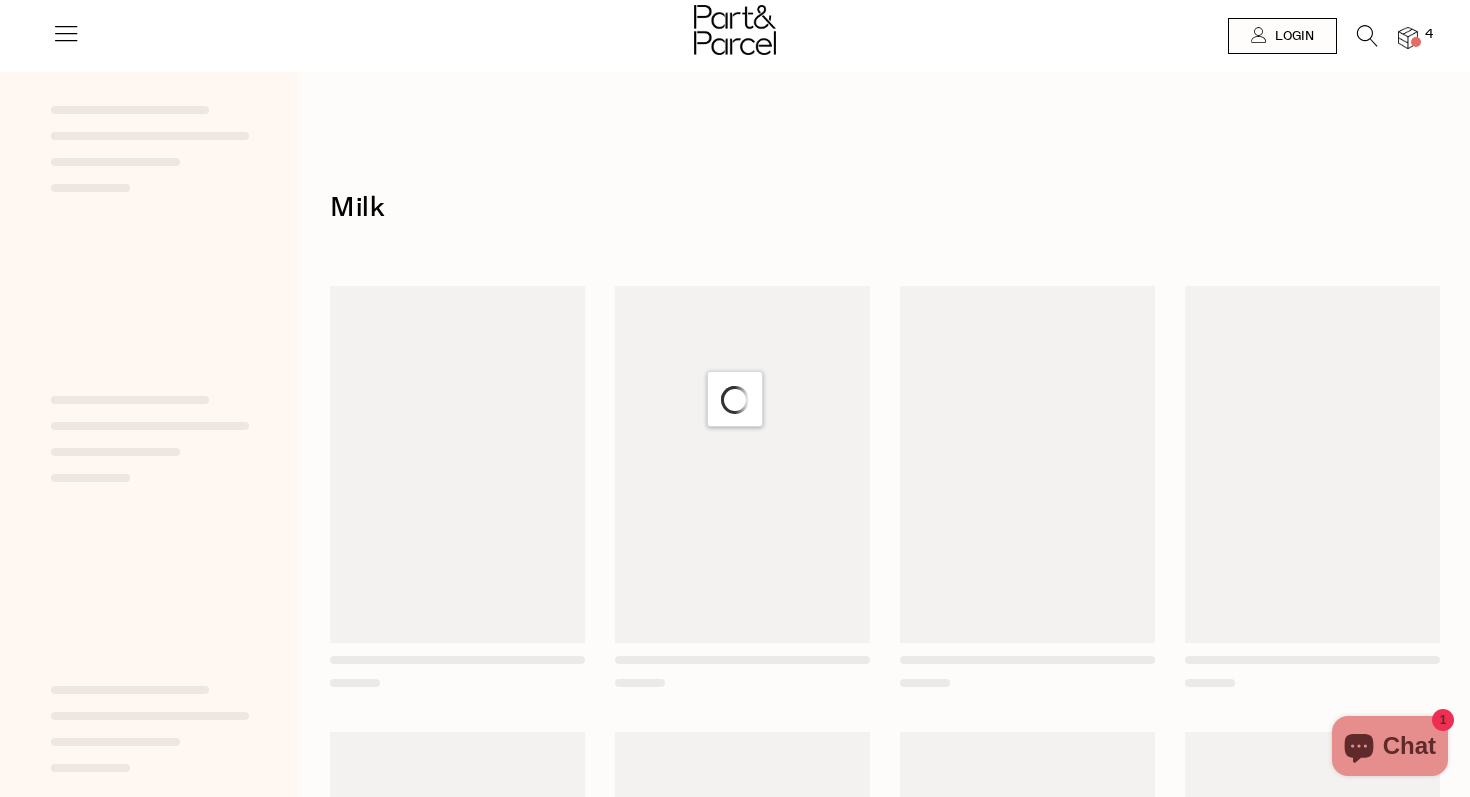 scroll, scrollTop: 0, scrollLeft: 0, axis: both 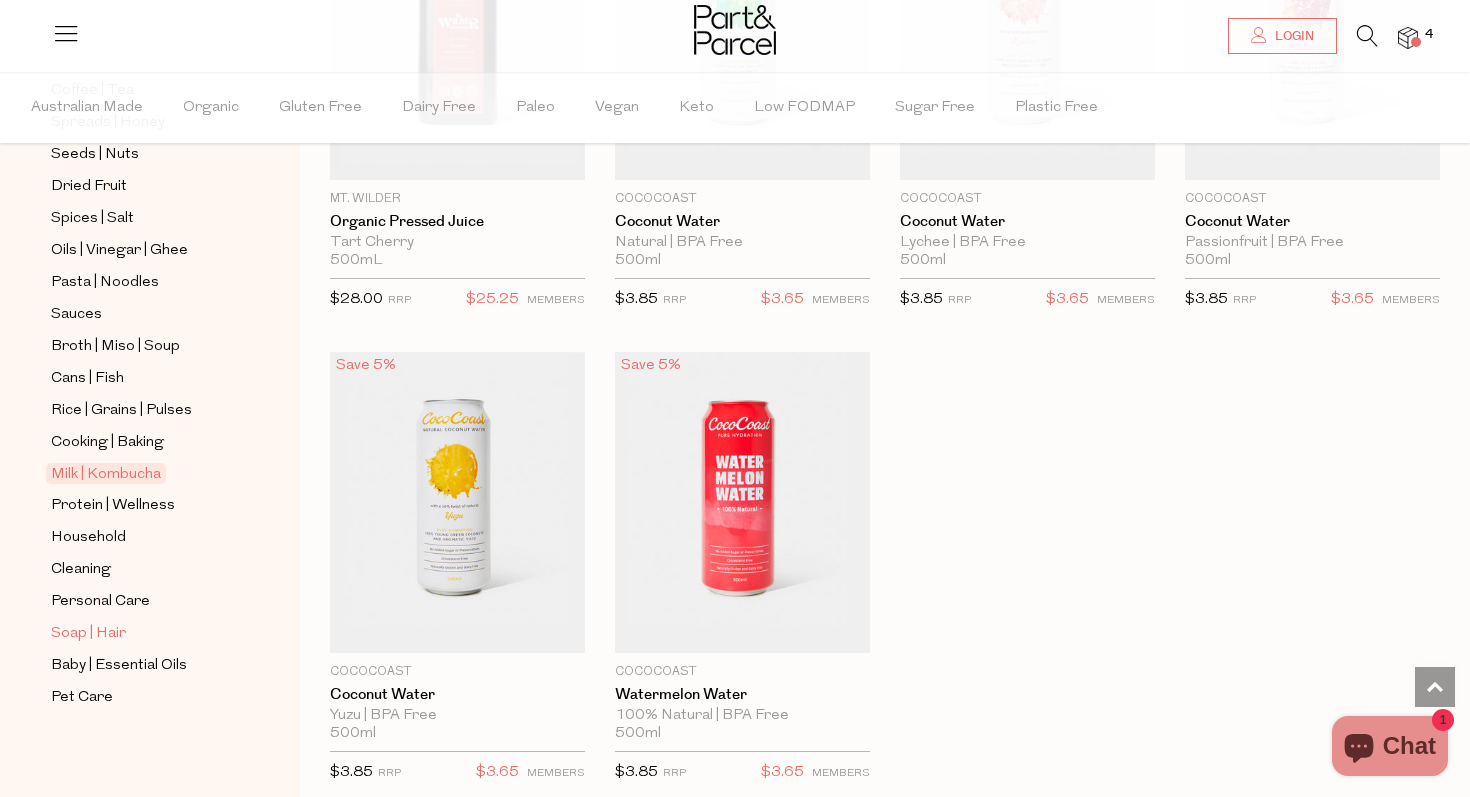click on "Soap | Hair" at bounding box center (88, 634) 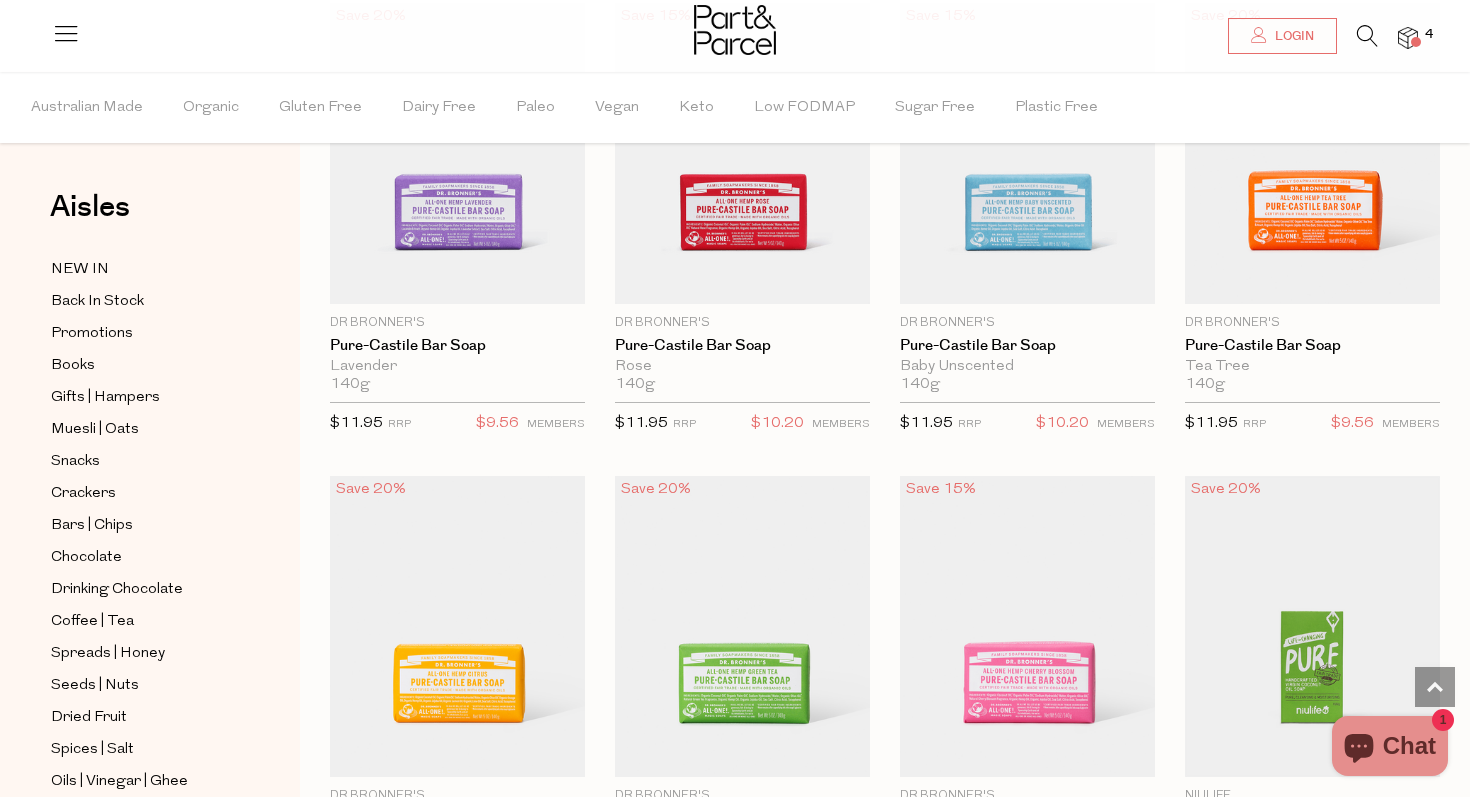 scroll, scrollTop: 2843, scrollLeft: 0, axis: vertical 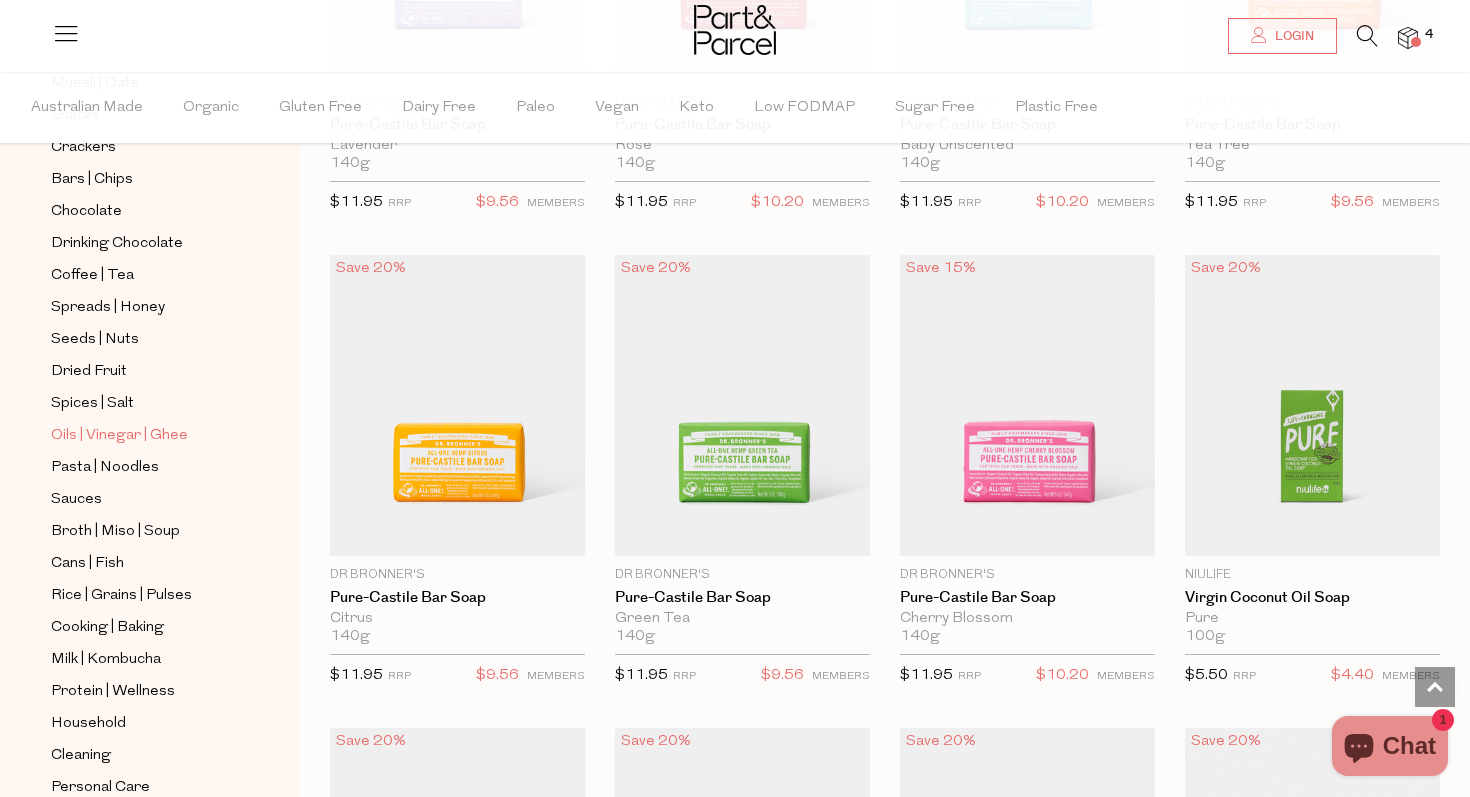click on "Oils | Vinegar | Ghee" at bounding box center [119, 436] 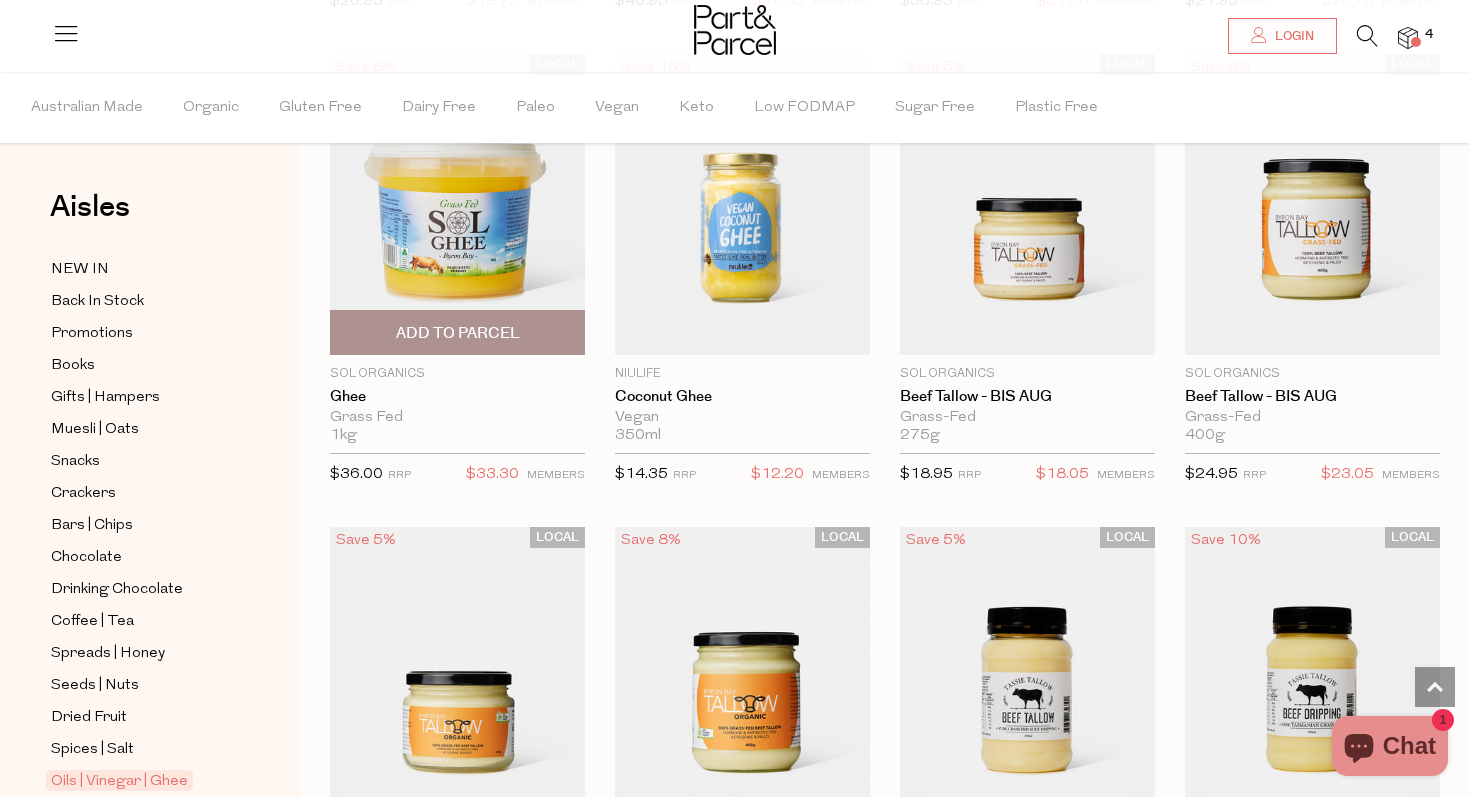 scroll, scrollTop: 2433, scrollLeft: 0, axis: vertical 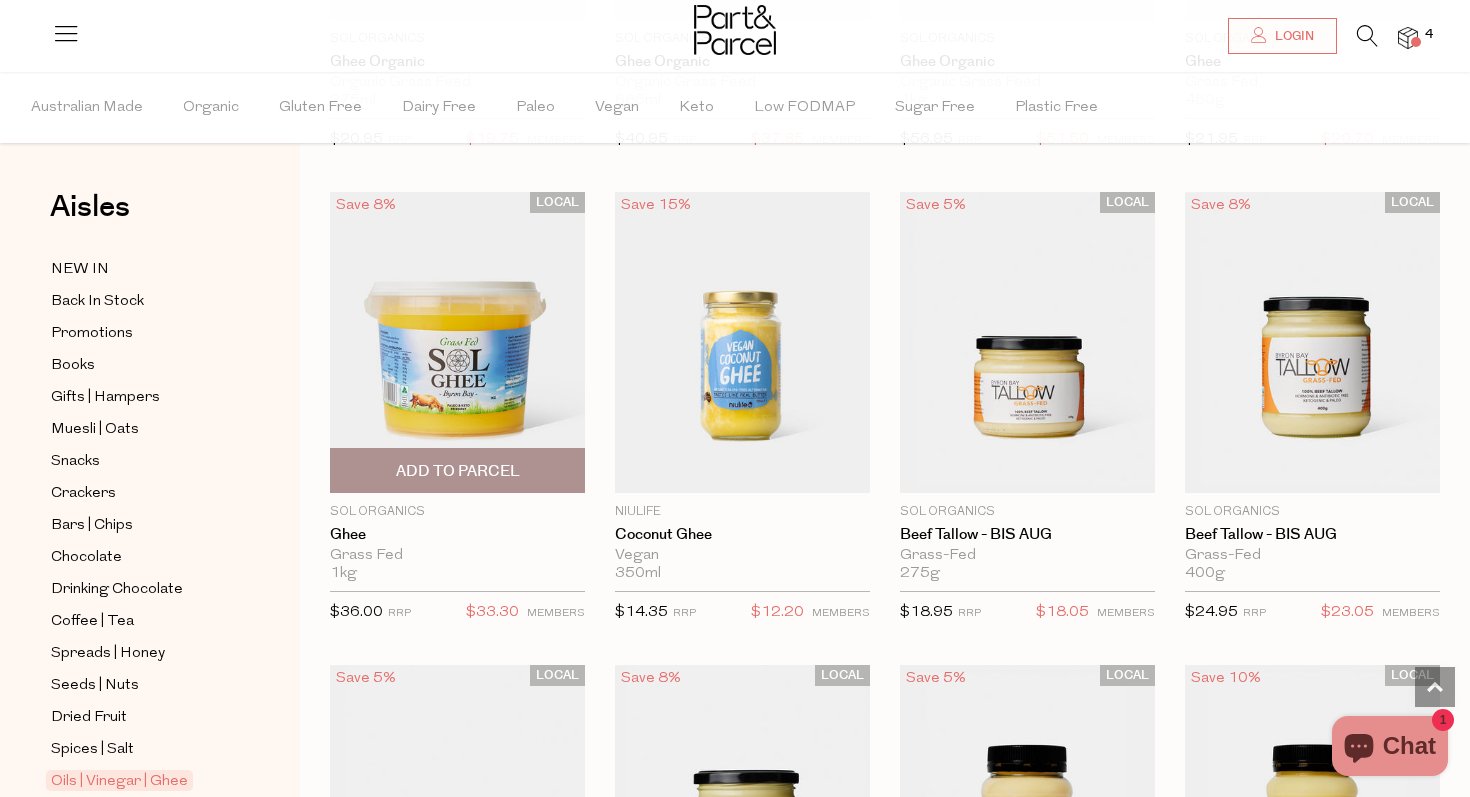 click on "Add To Parcel" at bounding box center (458, 471) 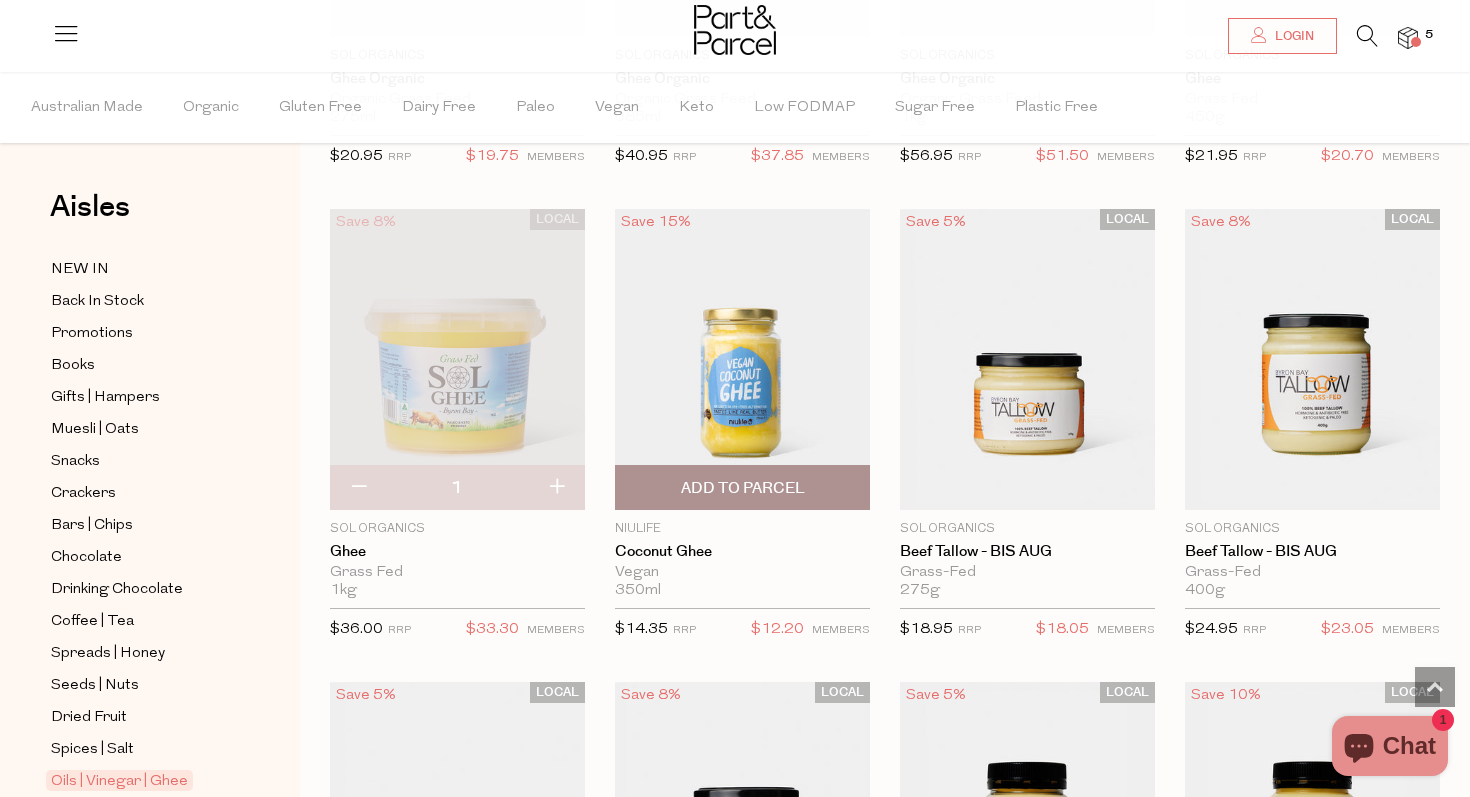 scroll, scrollTop: 2390, scrollLeft: 0, axis: vertical 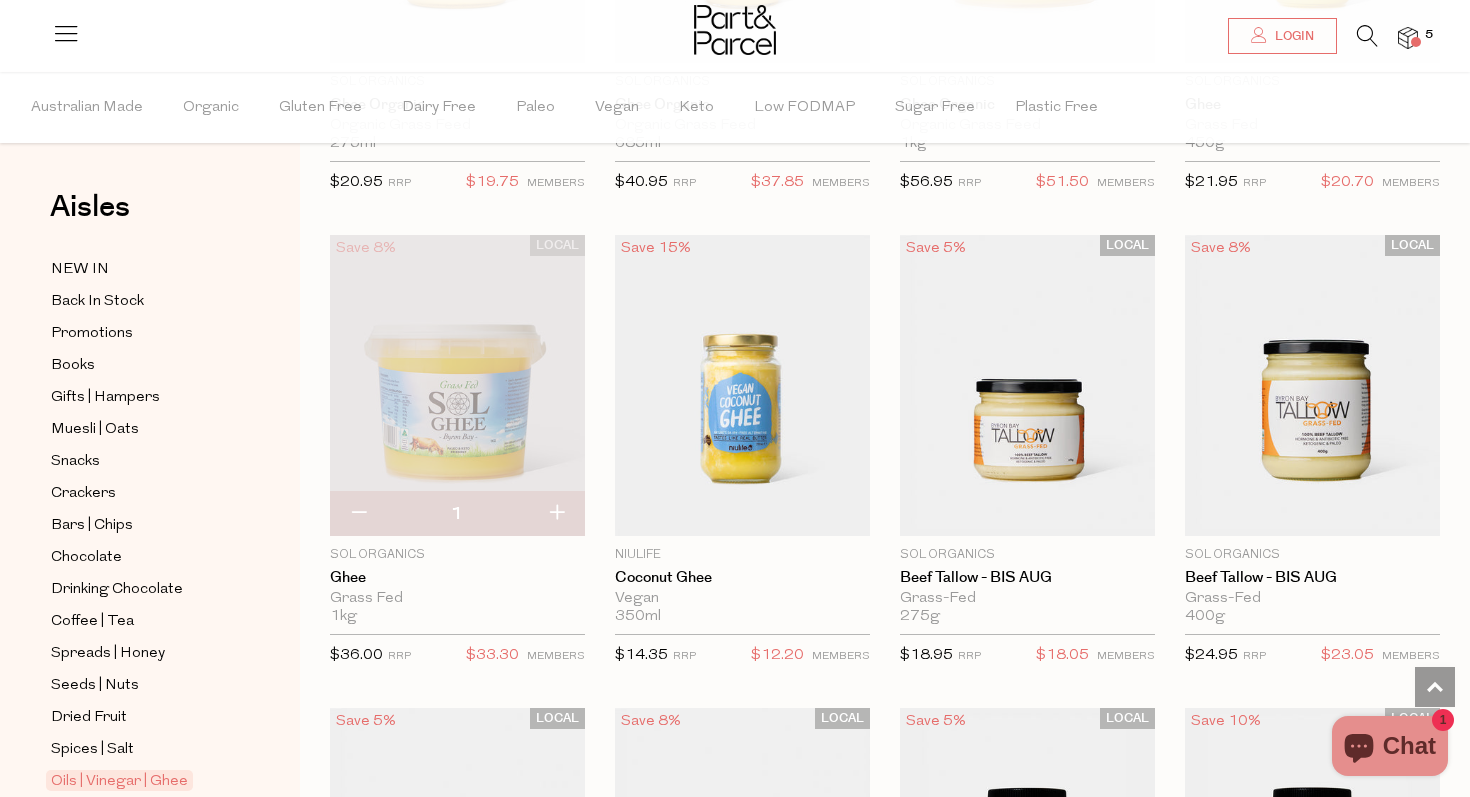 click at bounding box center (358, 514) 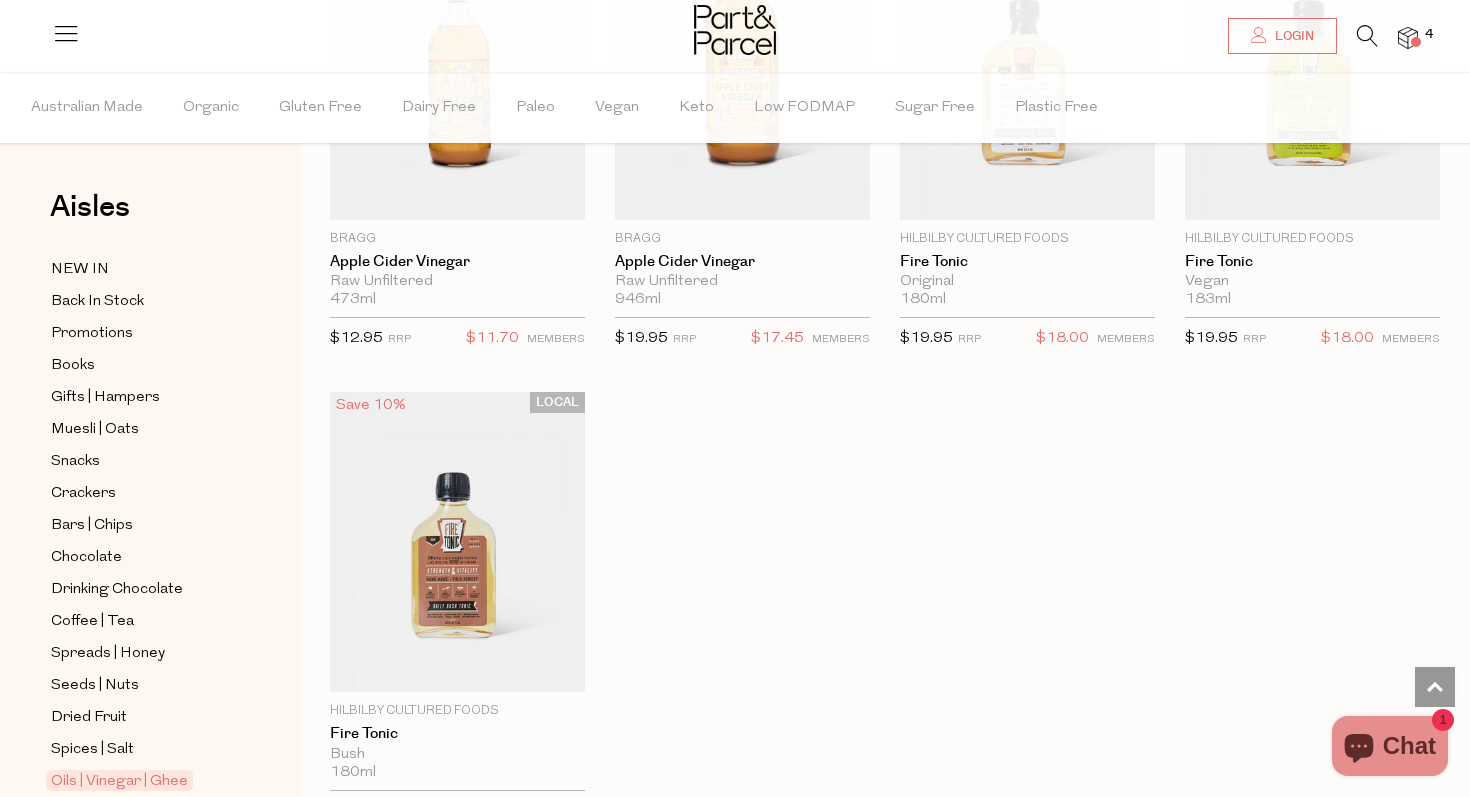 scroll, scrollTop: 5076, scrollLeft: 0, axis: vertical 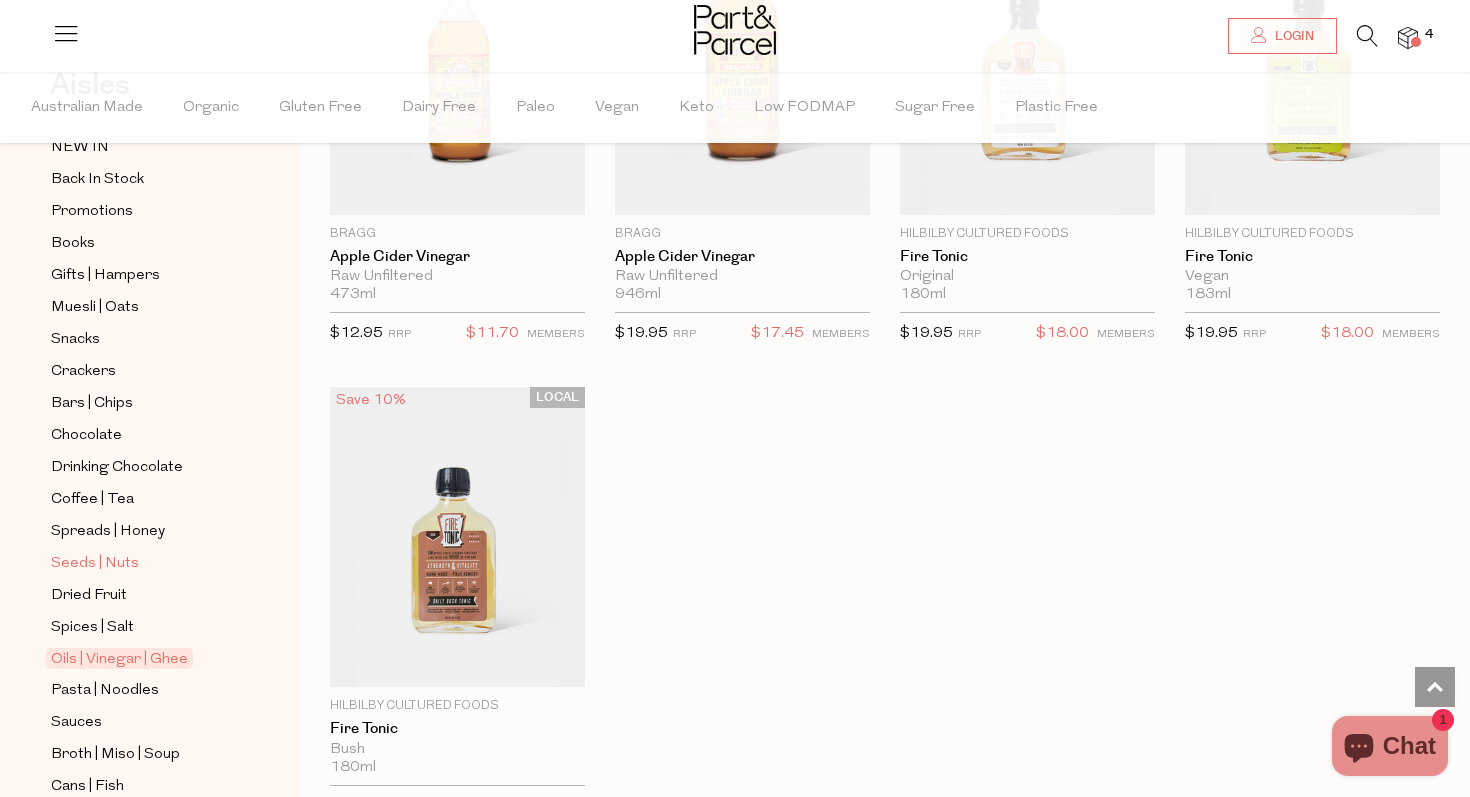 click on "Seeds | Nuts" at bounding box center [95, 564] 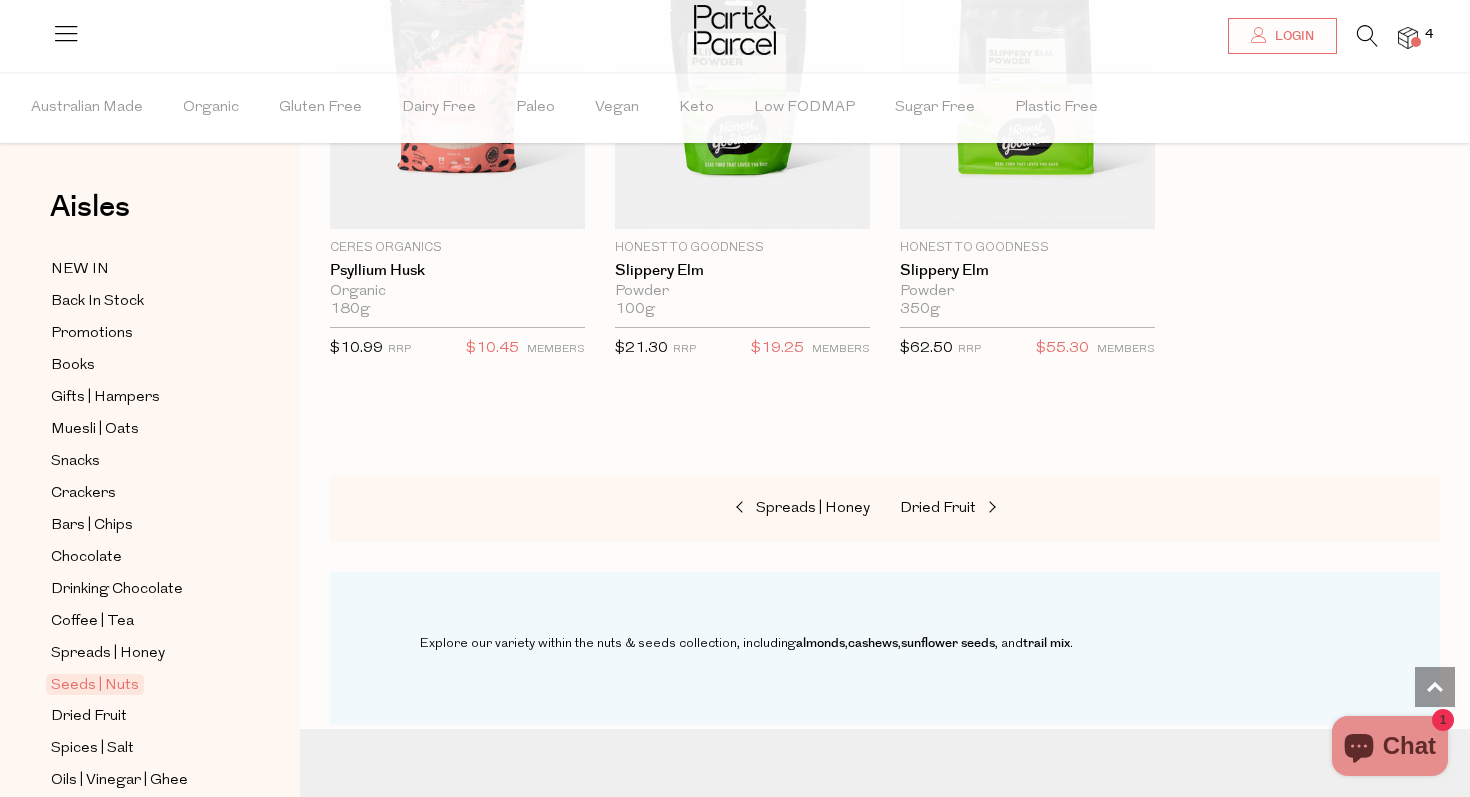 scroll, scrollTop: 5536, scrollLeft: 0, axis: vertical 